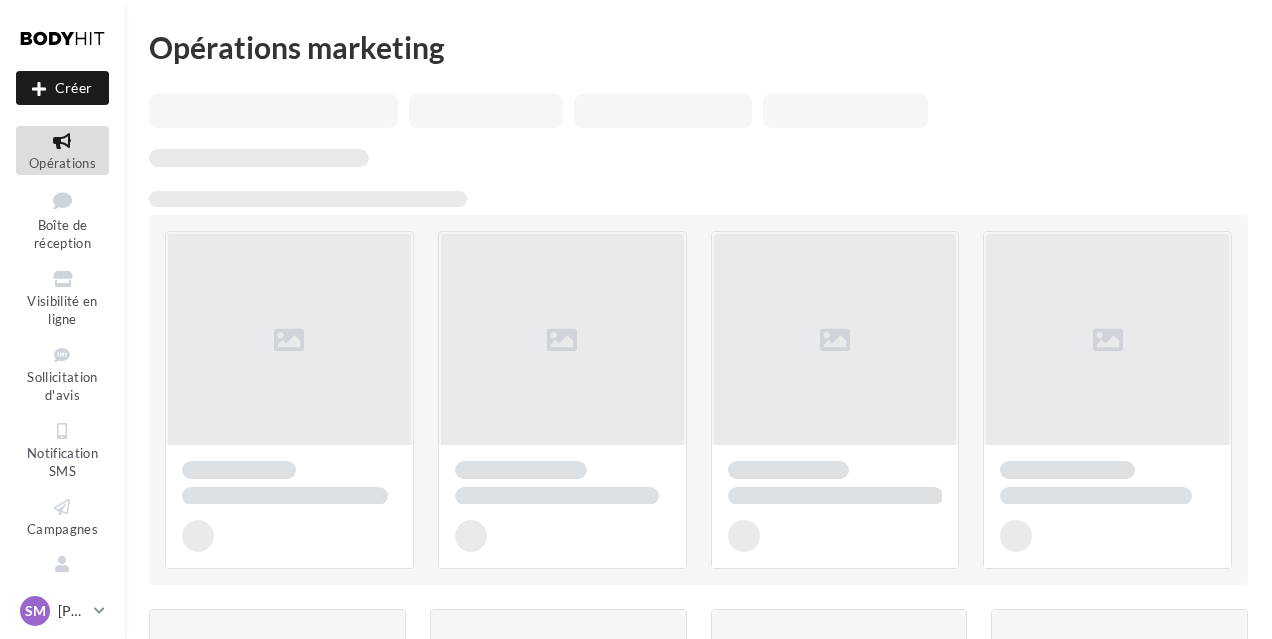 scroll, scrollTop: 0, scrollLeft: 0, axis: both 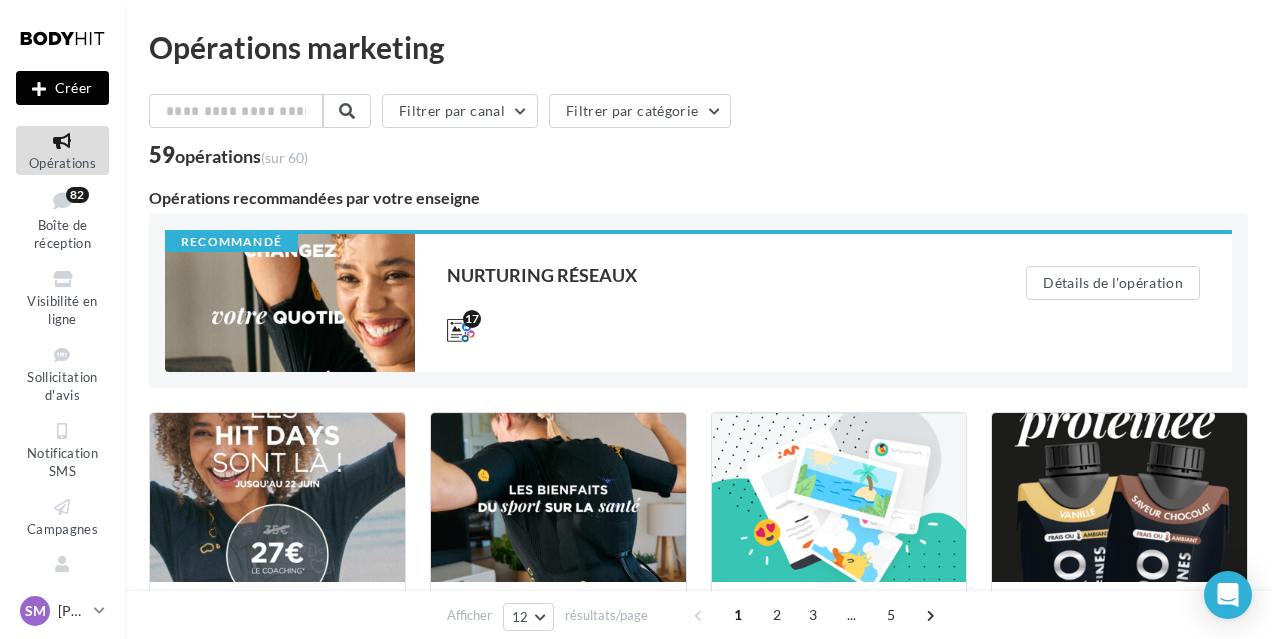 click on "Créer" at bounding box center [62, 88] 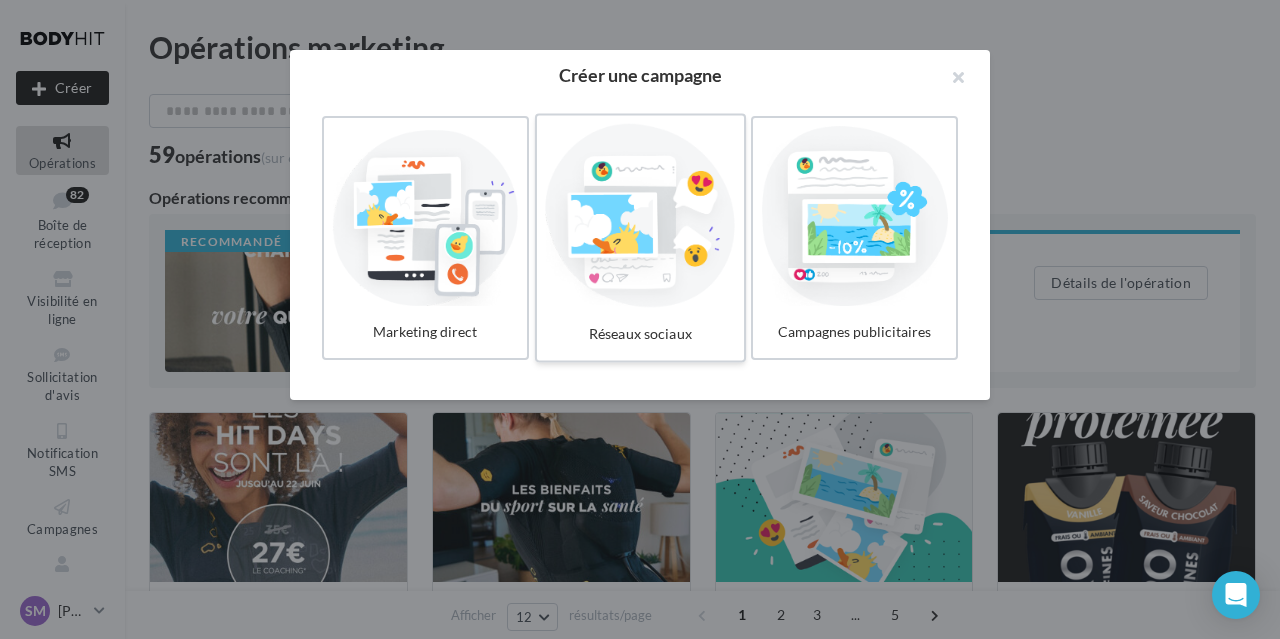 click at bounding box center [640, 216] 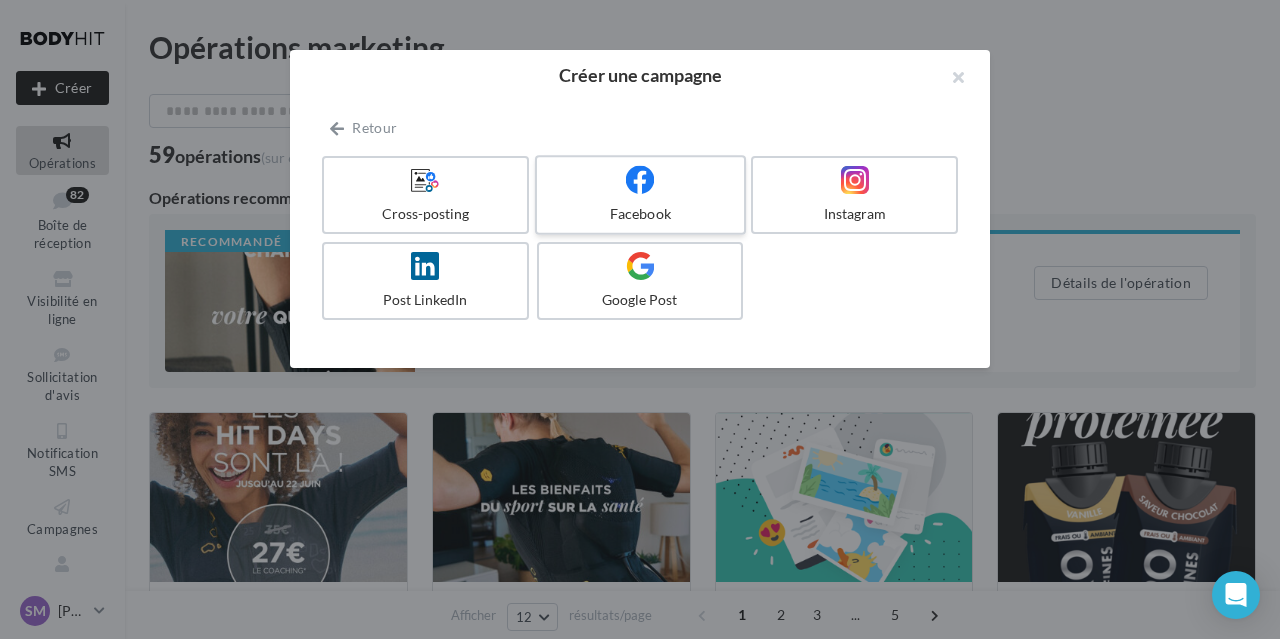 click at bounding box center (640, 180) 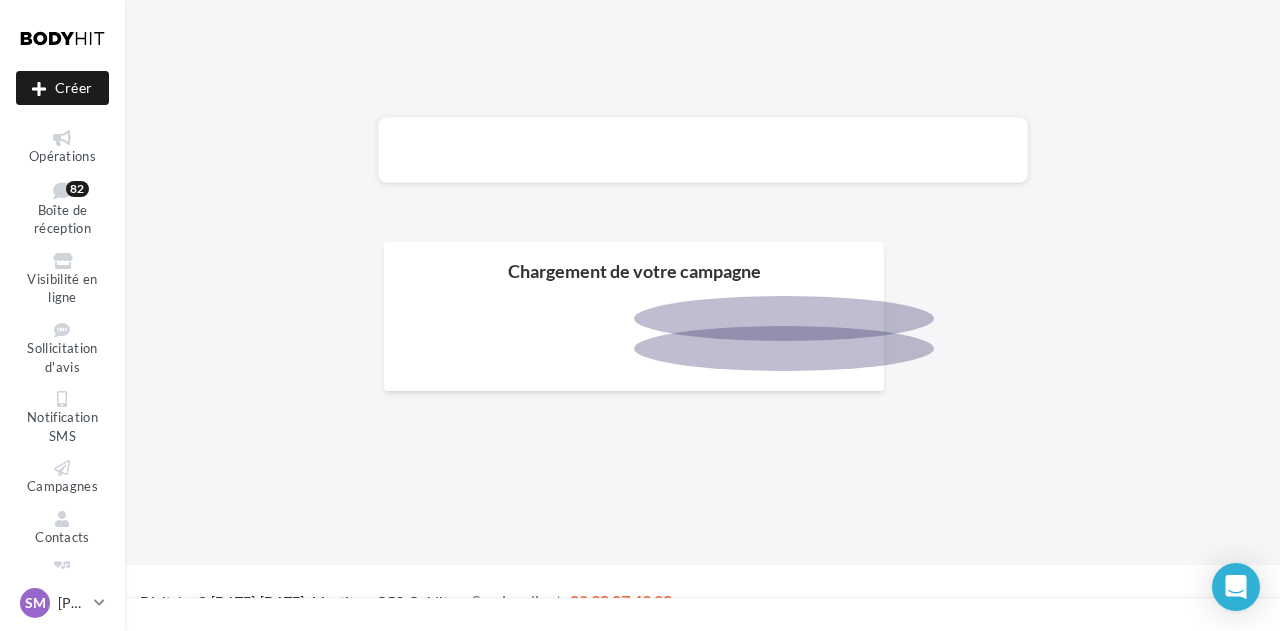 scroll, scrollTop: 0, scrollLeft: 0, axis: both 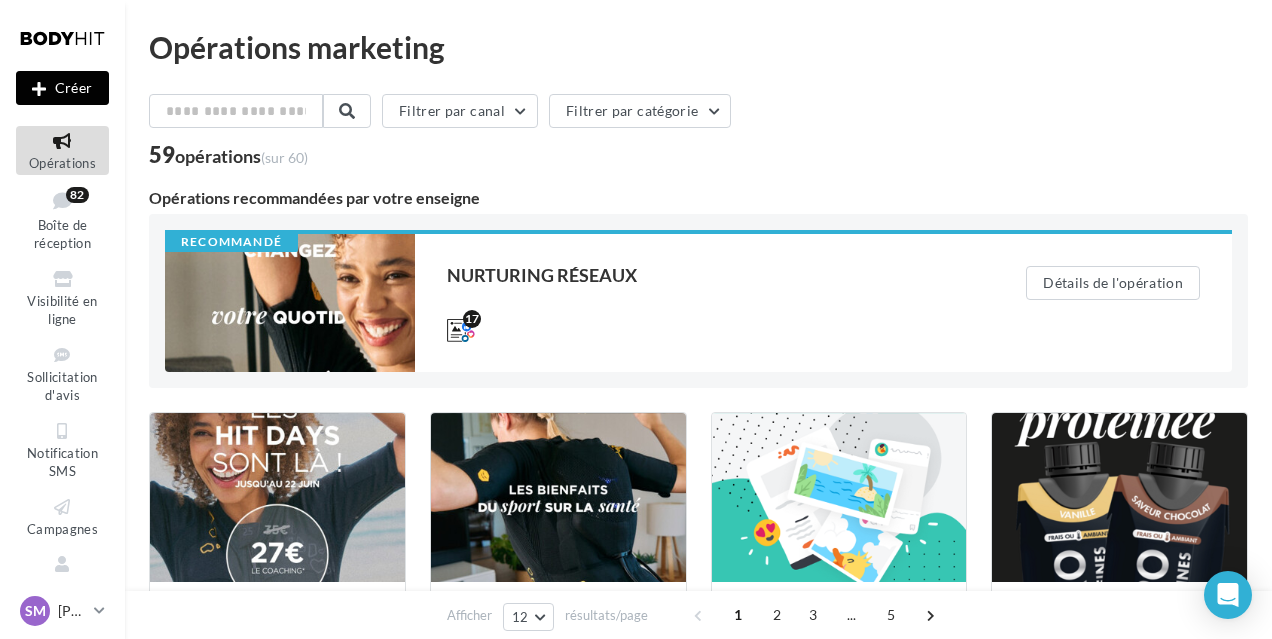 click on "Créer" at bounding box center [62, 88] 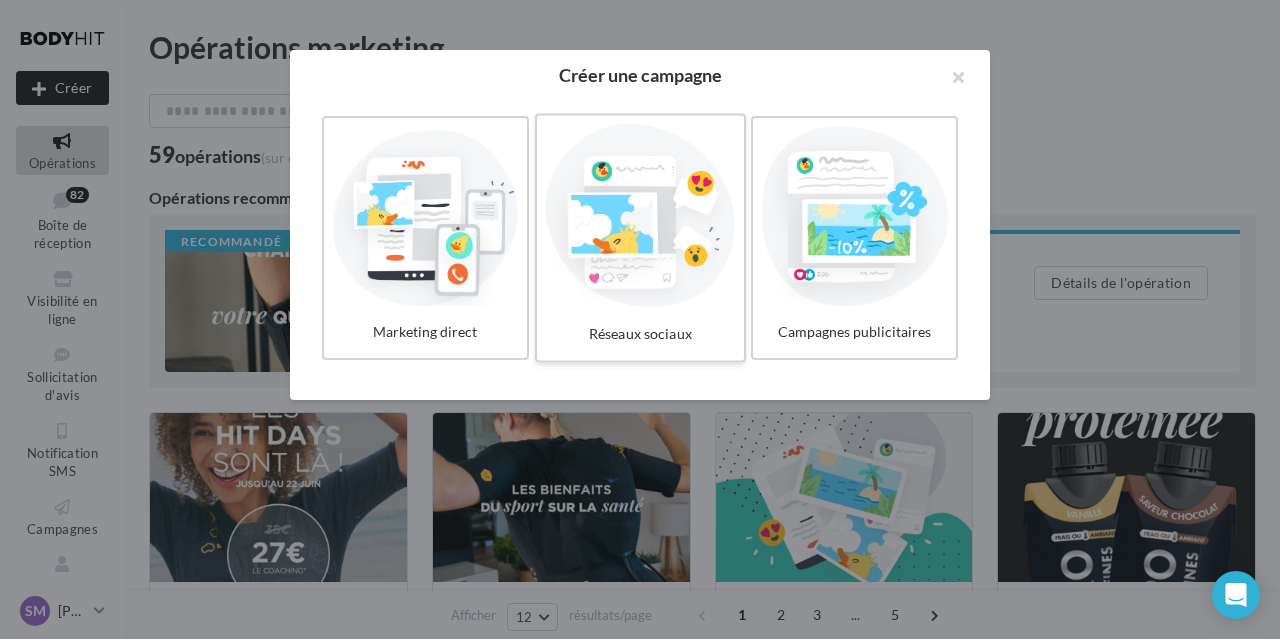 click at bounding box center [640, 216] 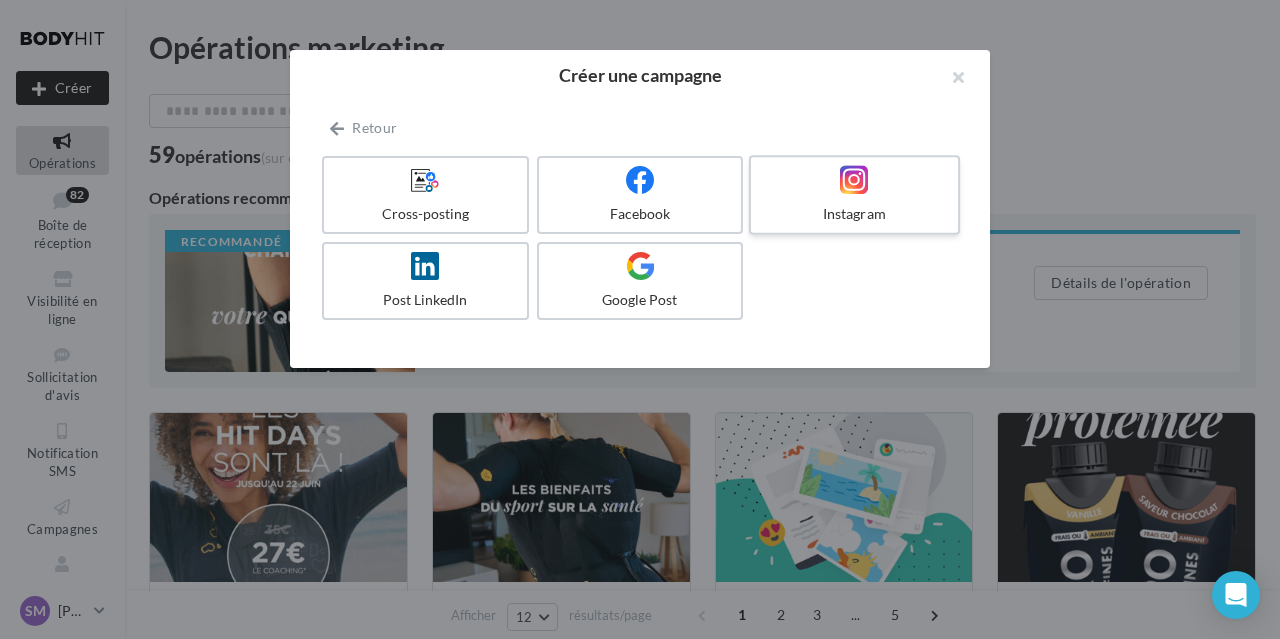 click at bounding box center (854, 180) 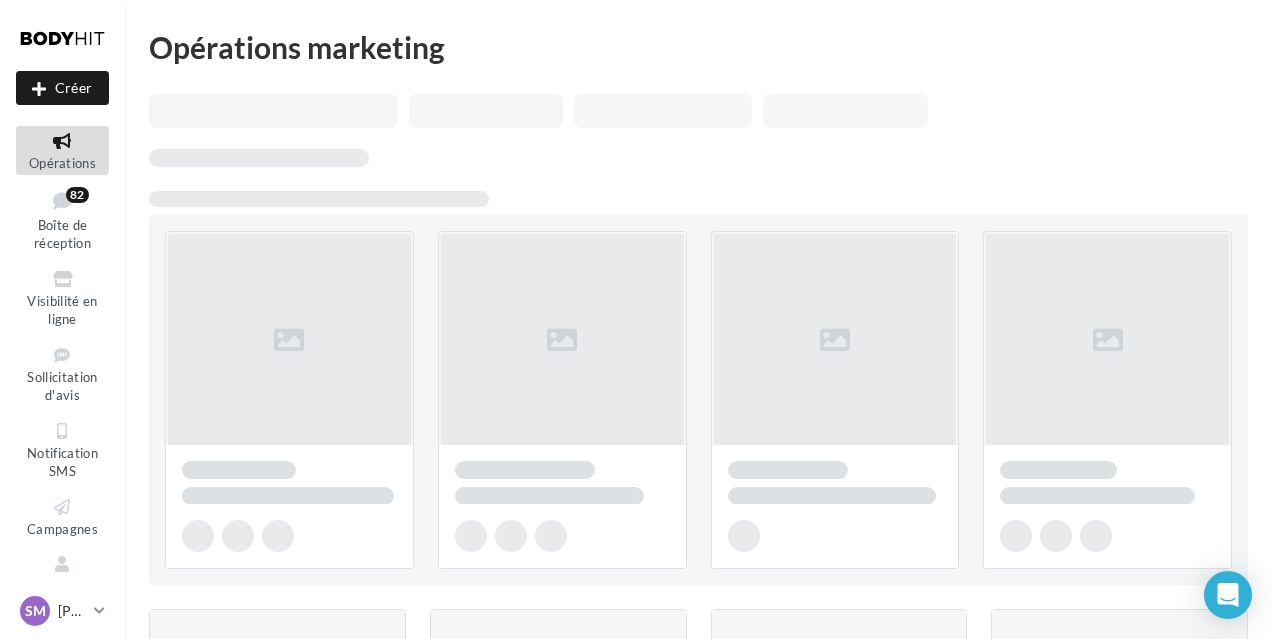 scroll, scrollTop: 0, scrollLeft: 0, axis: both 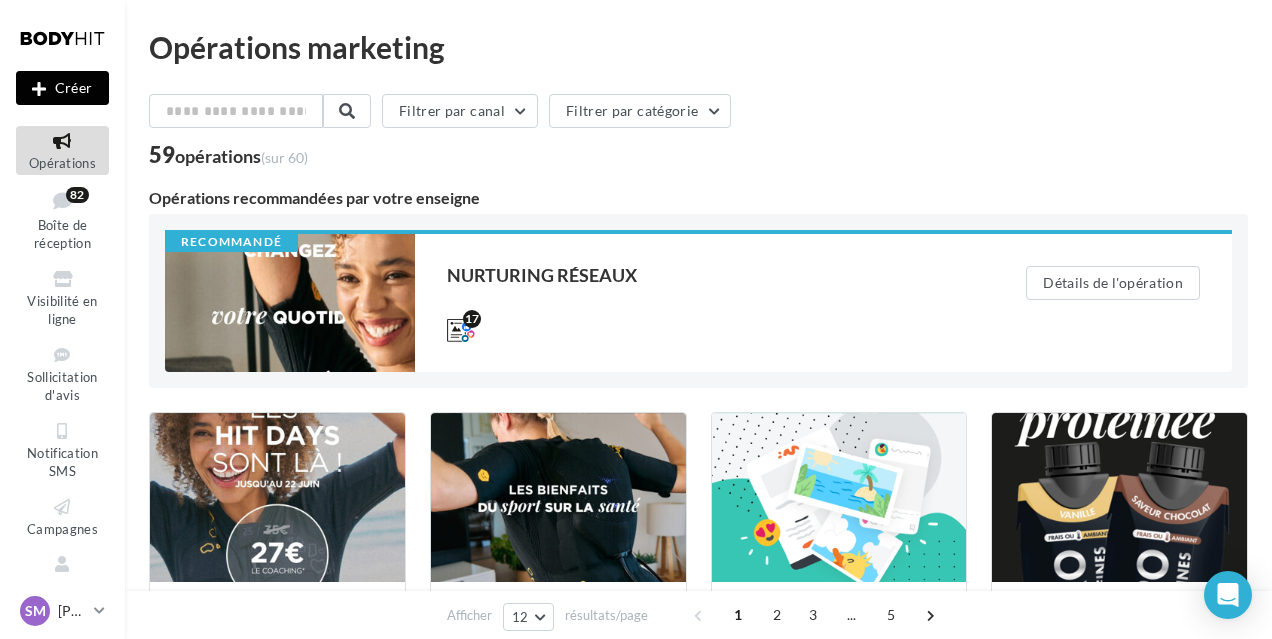 click on "Créer" at bounding box center [62, 88] 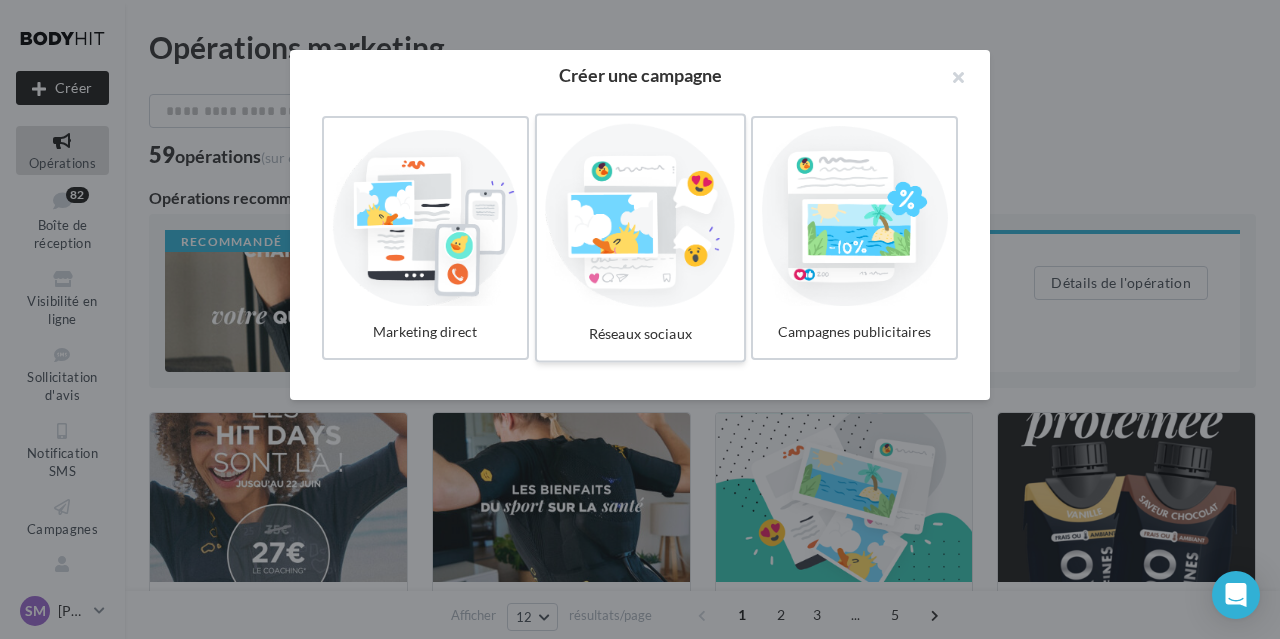 click at bounding box center (640, 216) 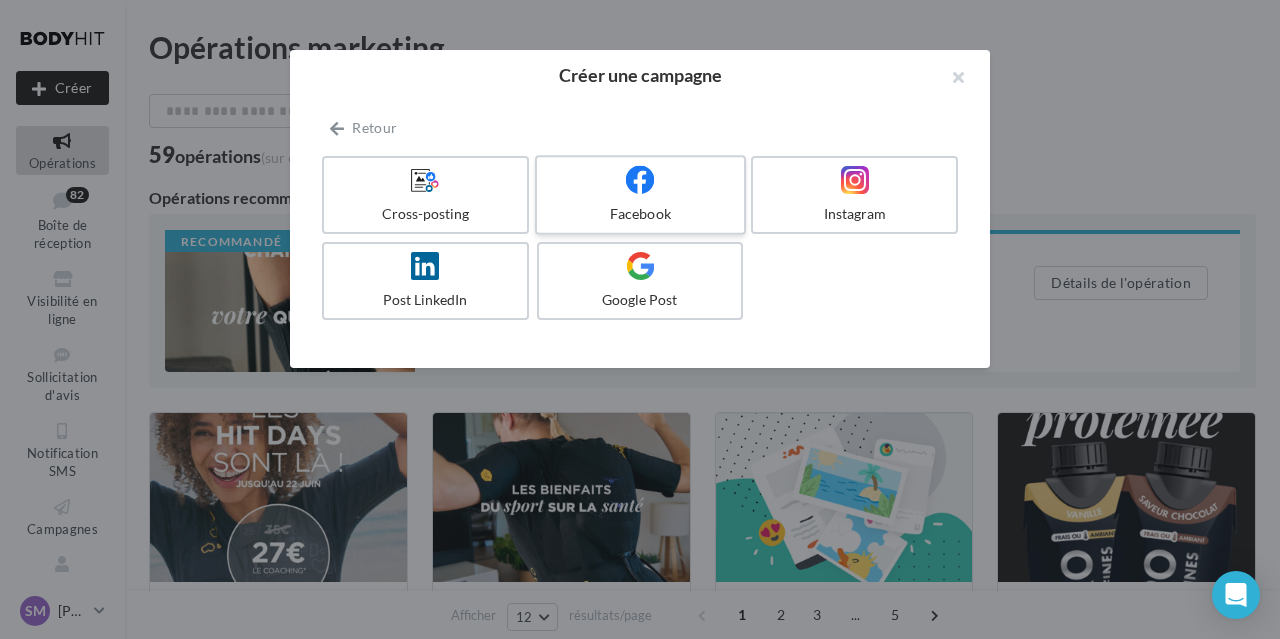 drag, startPoint x: 663, startPoint y: 216, endPoint x: 691, endPoint y: 212, distance: 28.284271 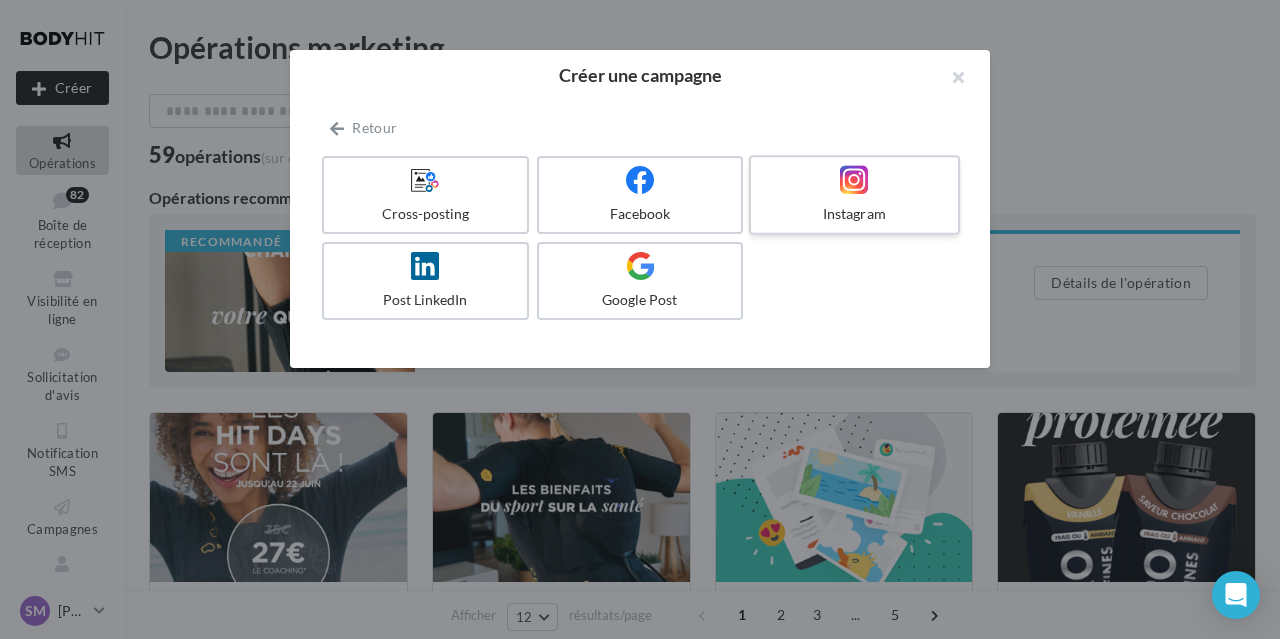 click on "Instagram" at bounding box center [854, 214] 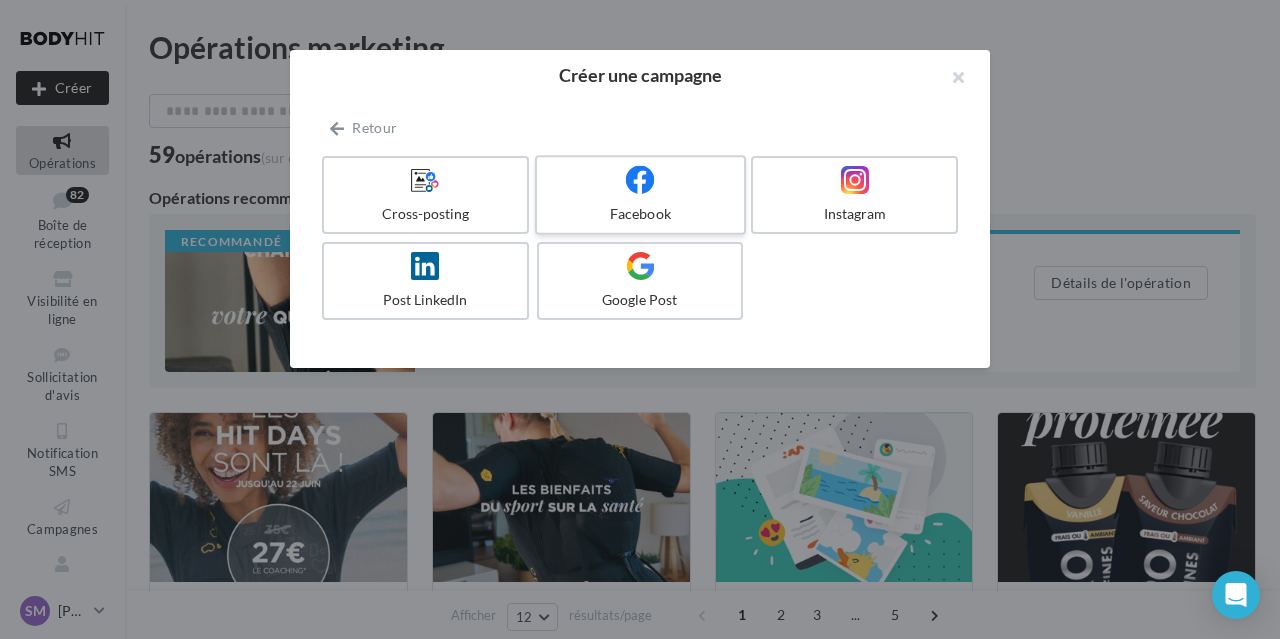 click on "Facebook" at bounding box center [640, 214] 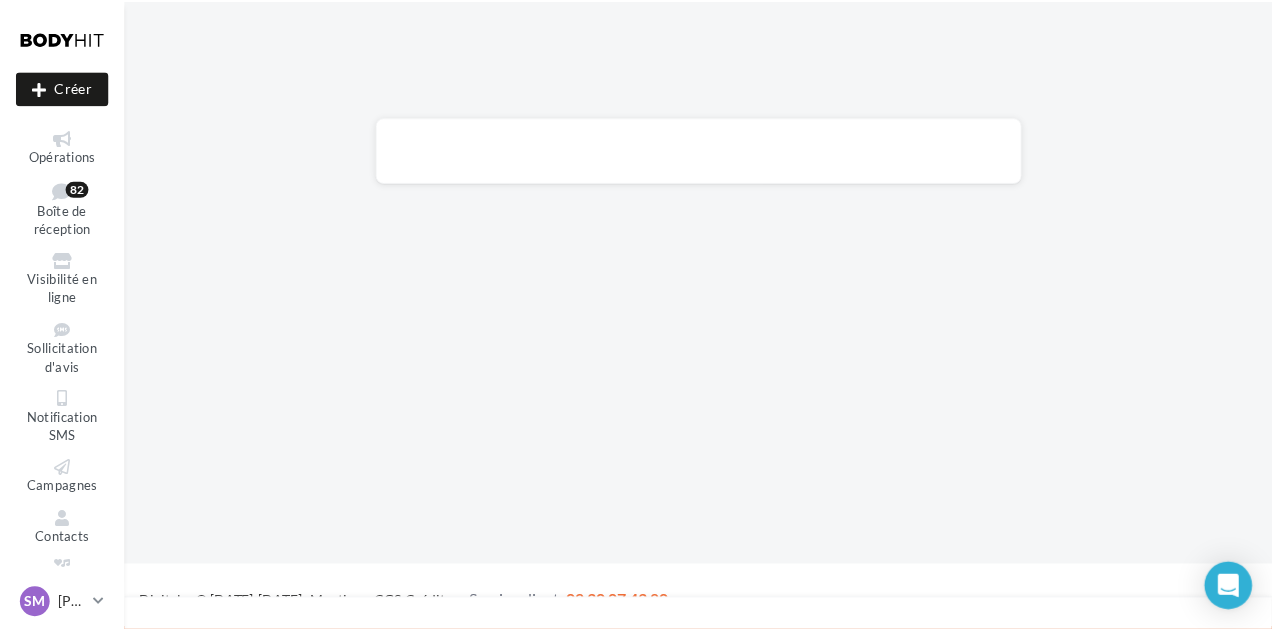 scroll, scrollTop: 0, scrollLeft: 0, axis: both 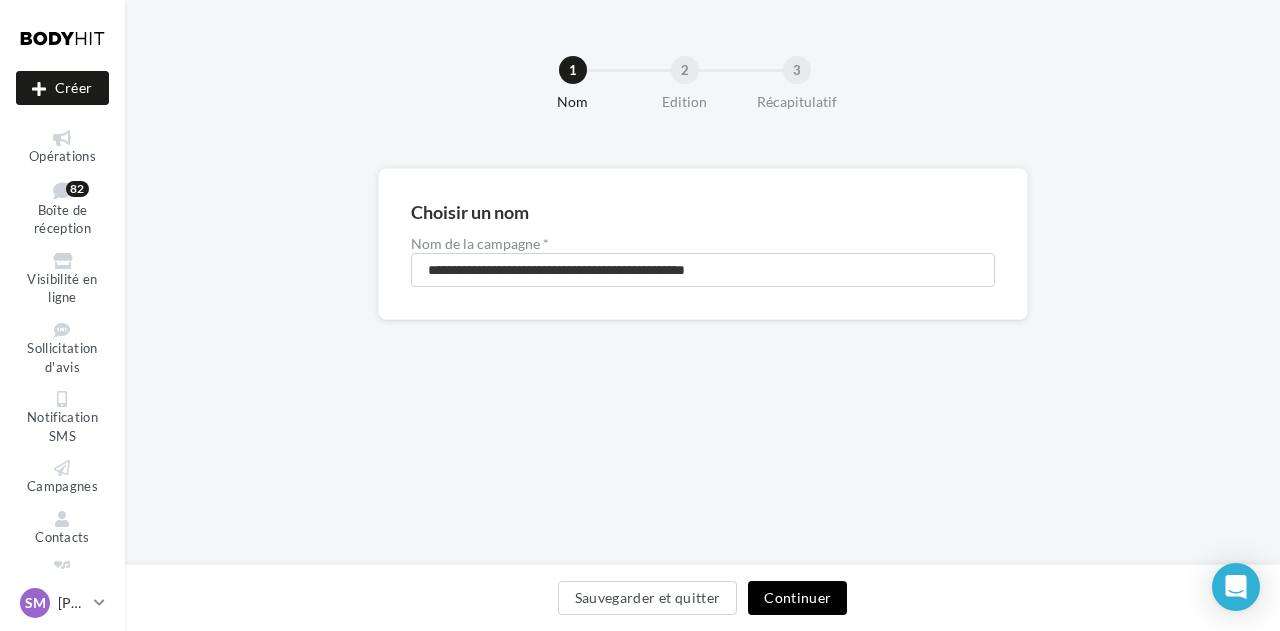 click on "Continuer" at bounding box center (797, 598) 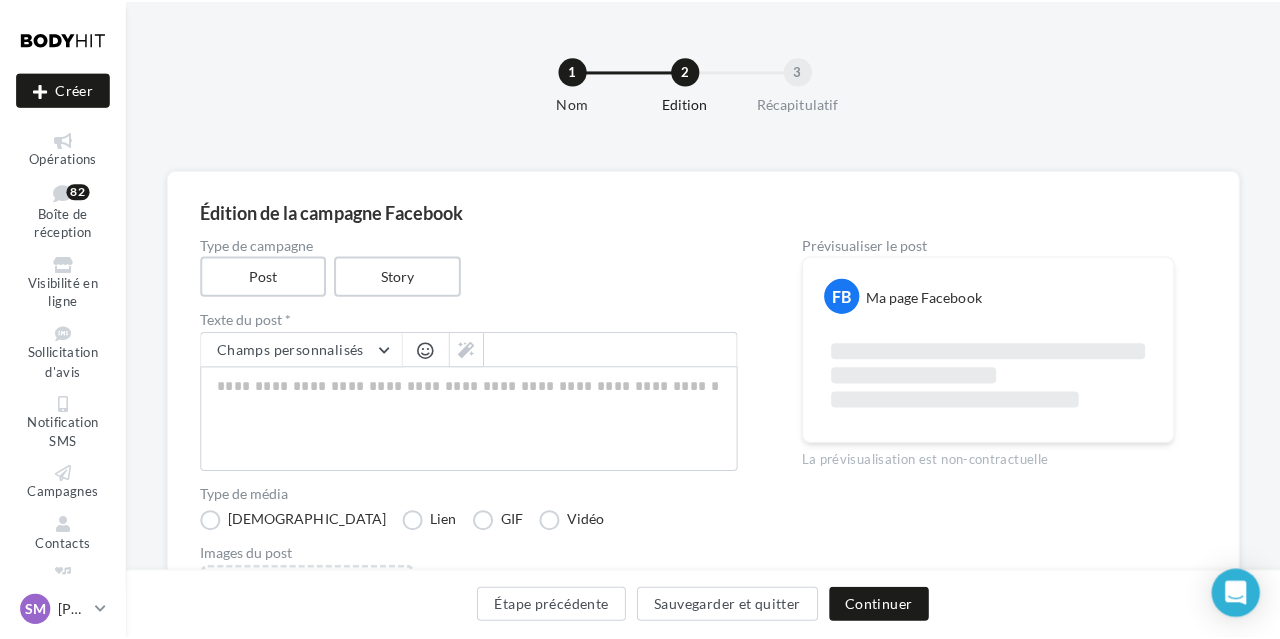 scroll, scrollTop: 208, scrollLeft: 0, axis: vertical 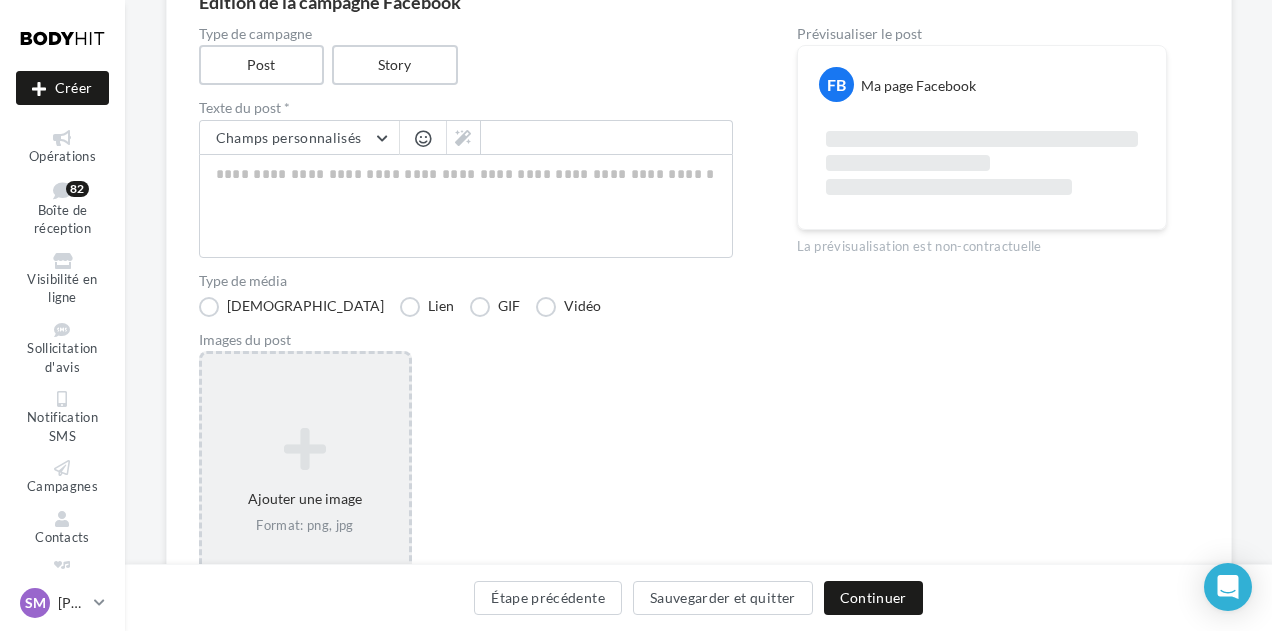 click on "Ajouter une image     Format: png, jpg" at bounding box center [305, 481] 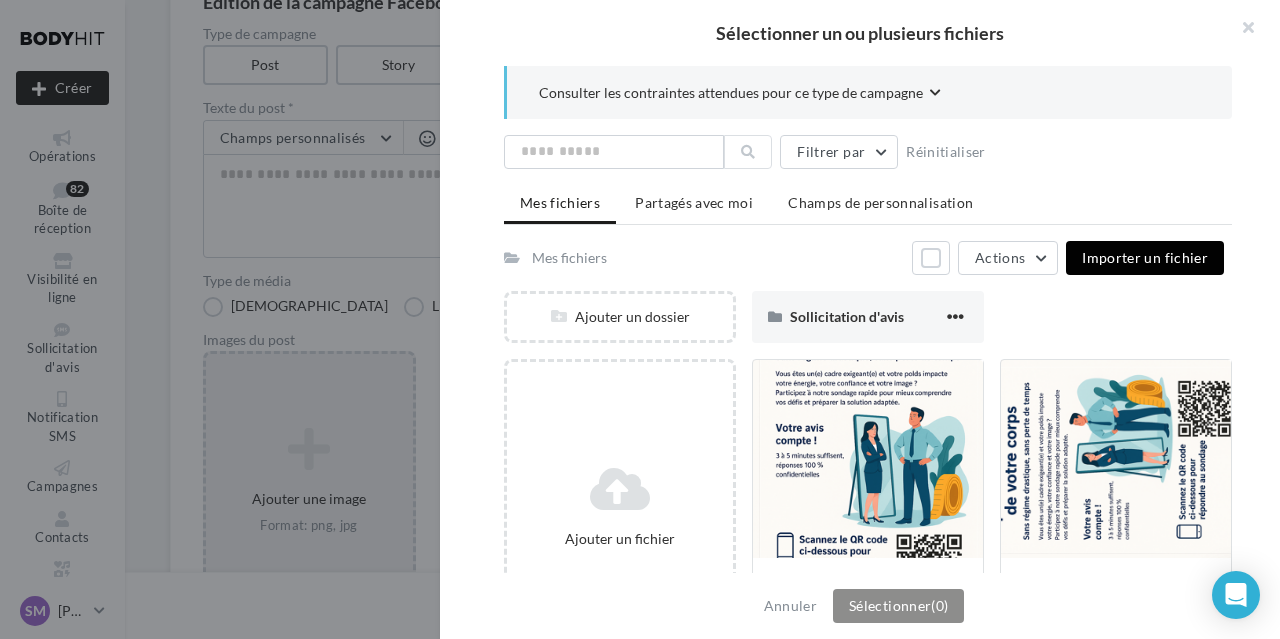 click on "Importer un fichier" at bounding box center (1145, 258) 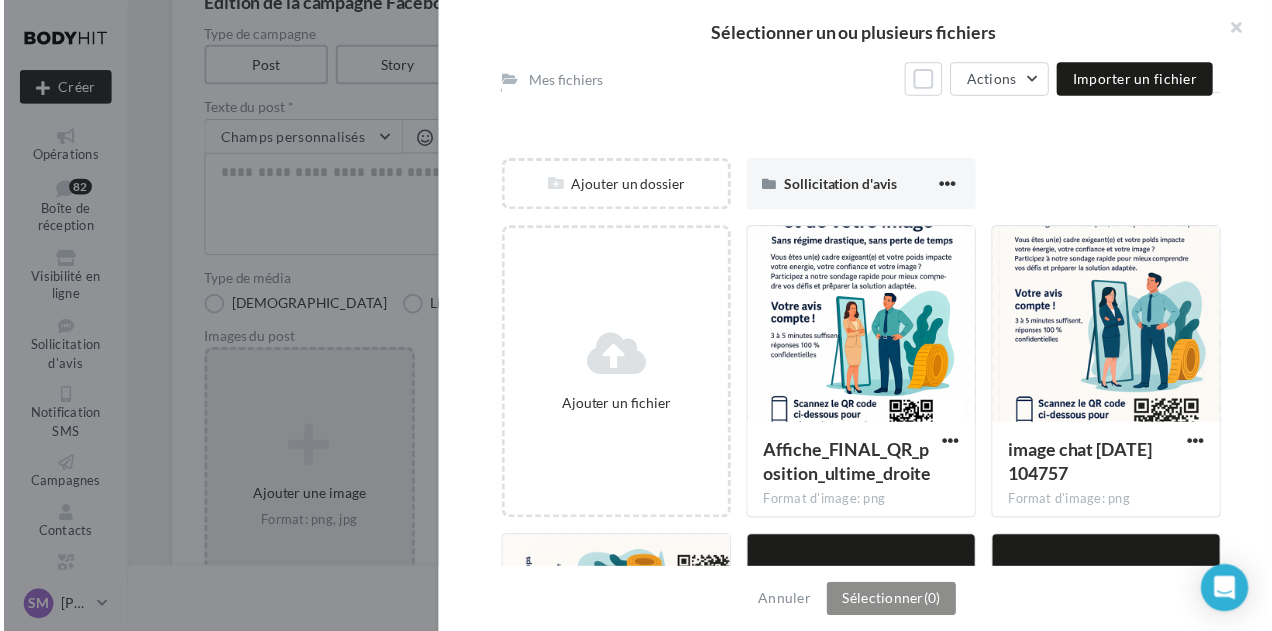 scroll, scrollTop: 200, scrollLeft: 0, axis: vertical 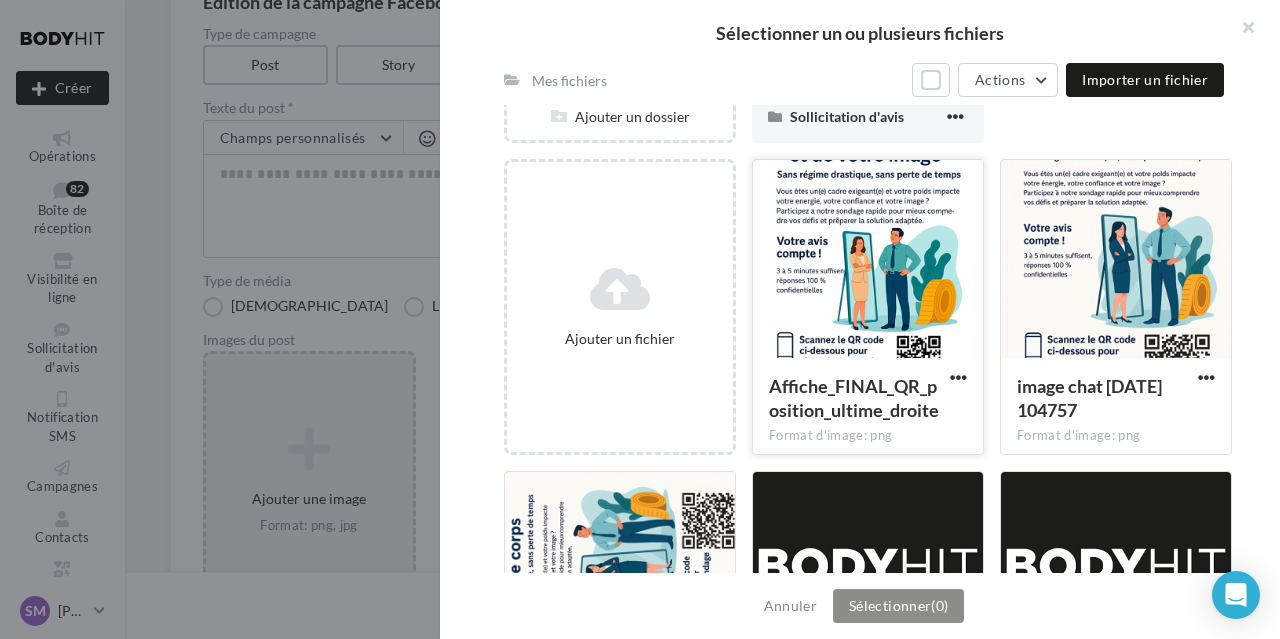 click on "Affiche_FINAL_QR_position_ultime_droite" at bounding box center [854, 398] 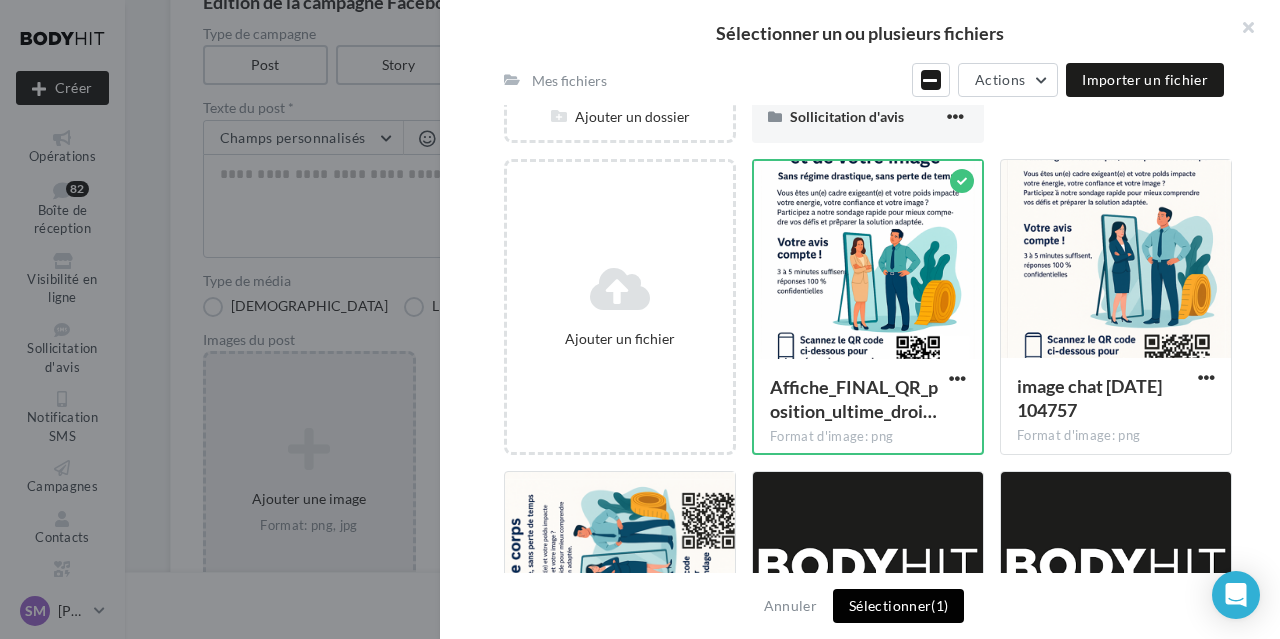 click on "Sélectionner   (1)" at bounding box center (898, 606) 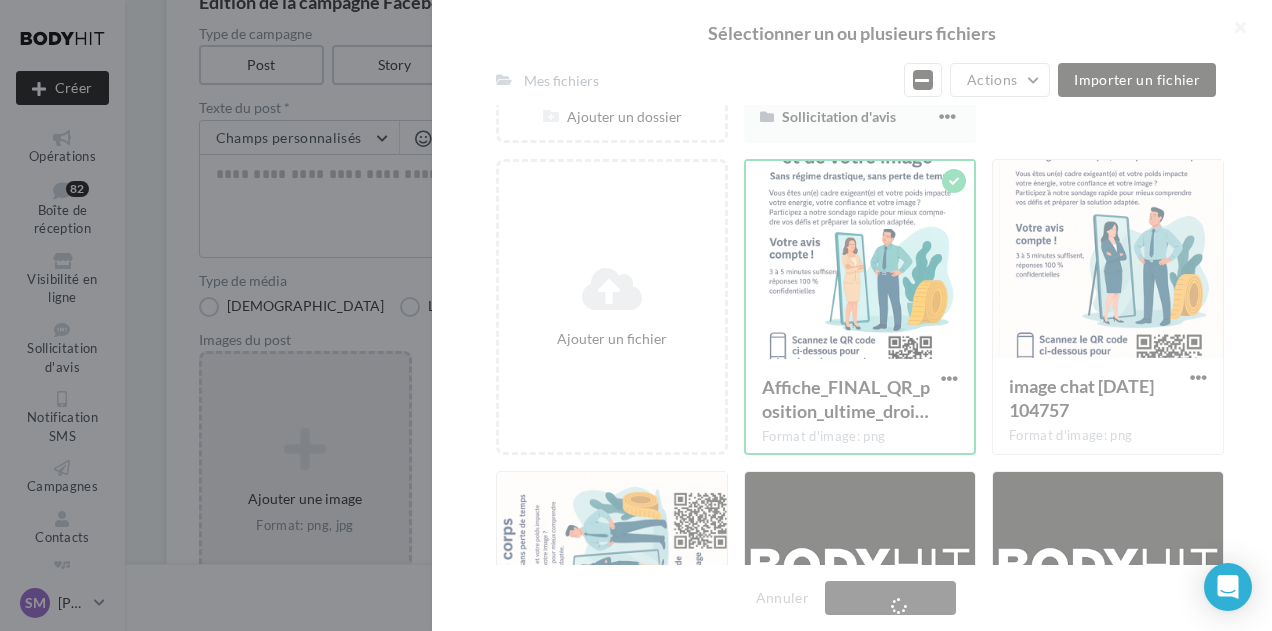 scroll, scrollTop: 200, scrollLeft: 0, axis: vertical 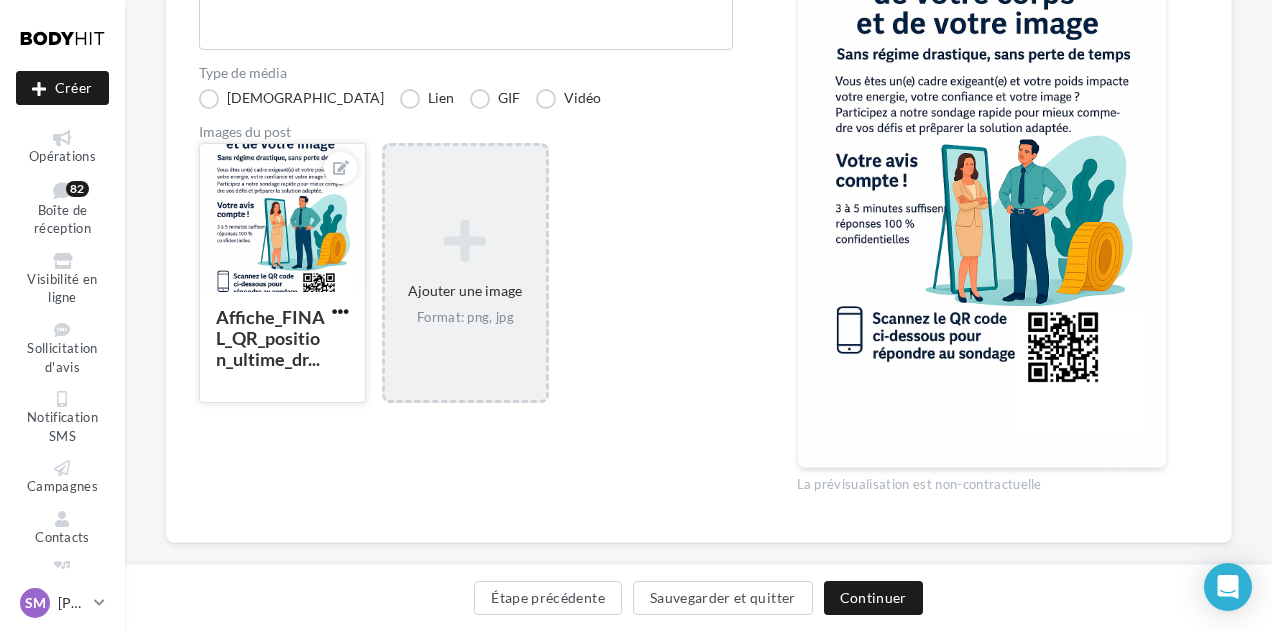 click at bounding box center [340, 311] 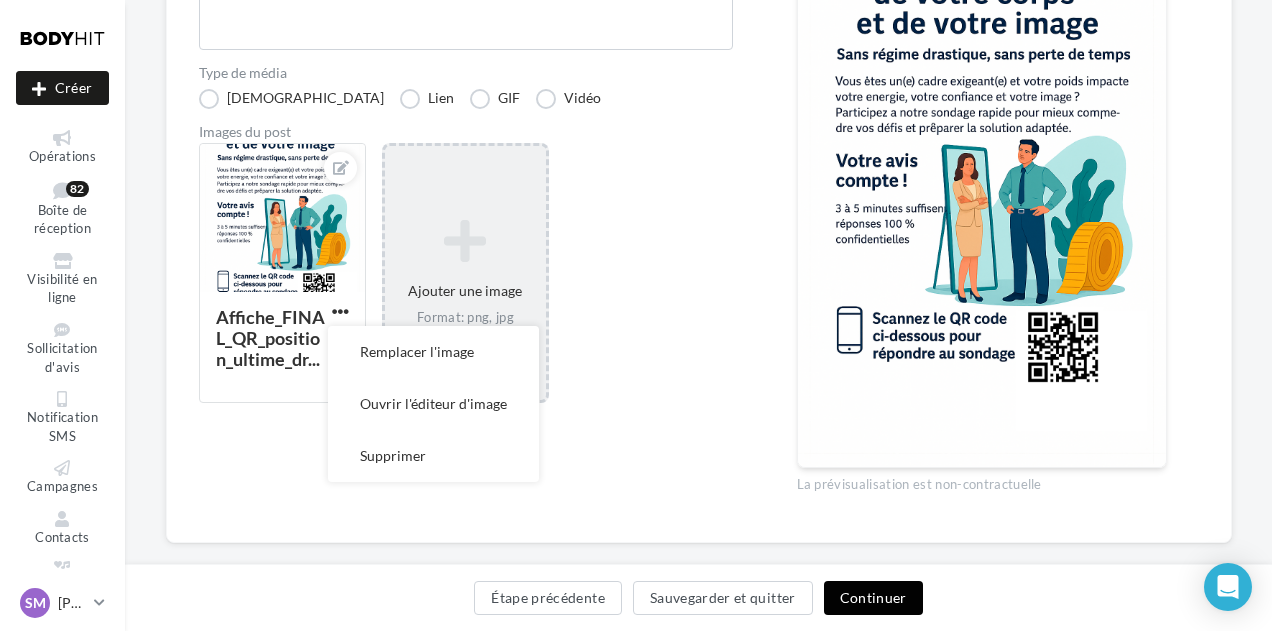 click on "Continuer" at bounding box center [873, 598] 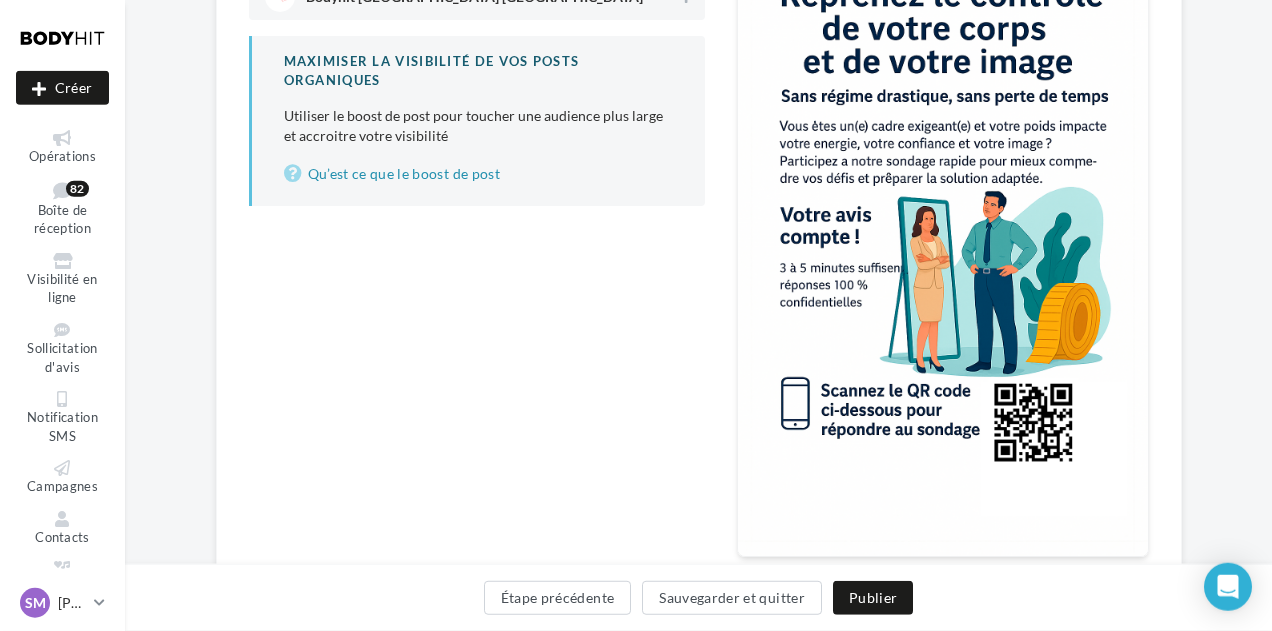 scroll, scrollTop: 441, scrollLeft: 0, axis: vertical 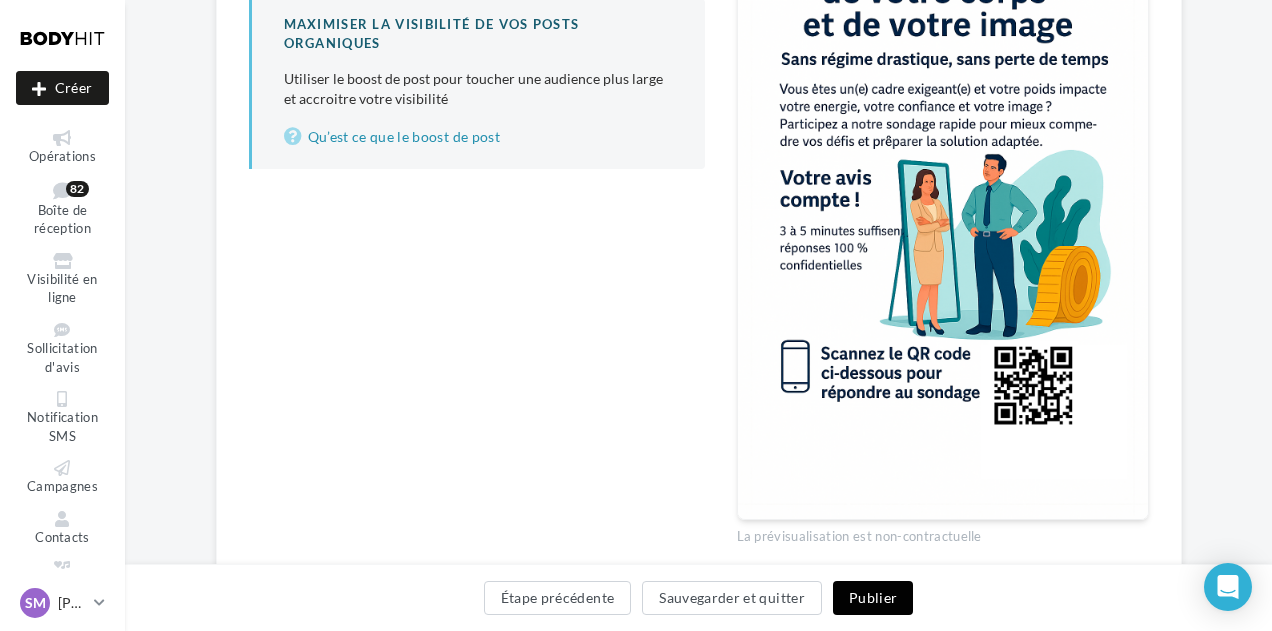 click on "Publier" at bounding box center (873, 598) 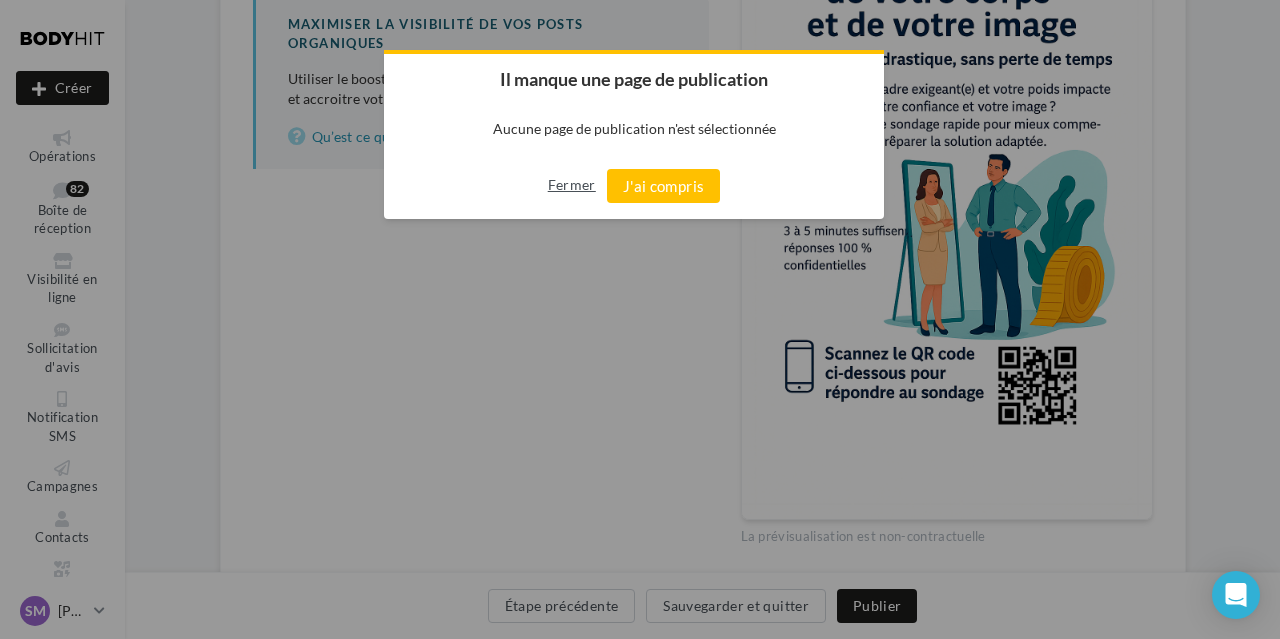 click on "Fermer" at bounding box center (572, 185) 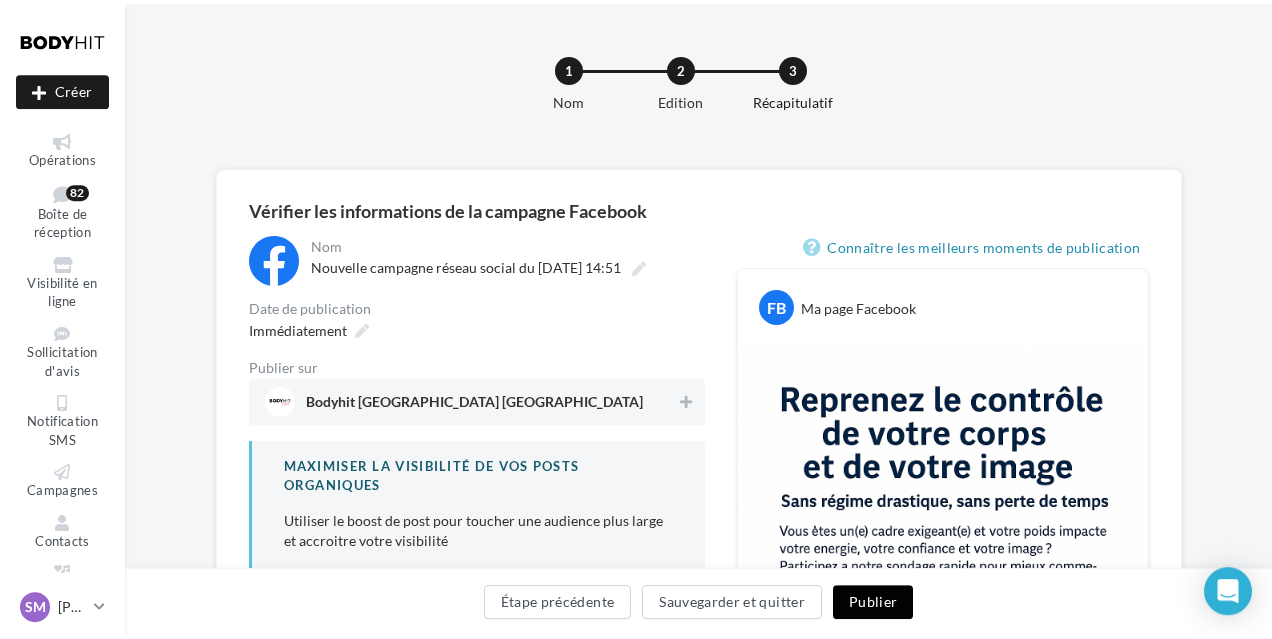 scroll, scrollTop: 0, scrollLeft: 0, axis: both 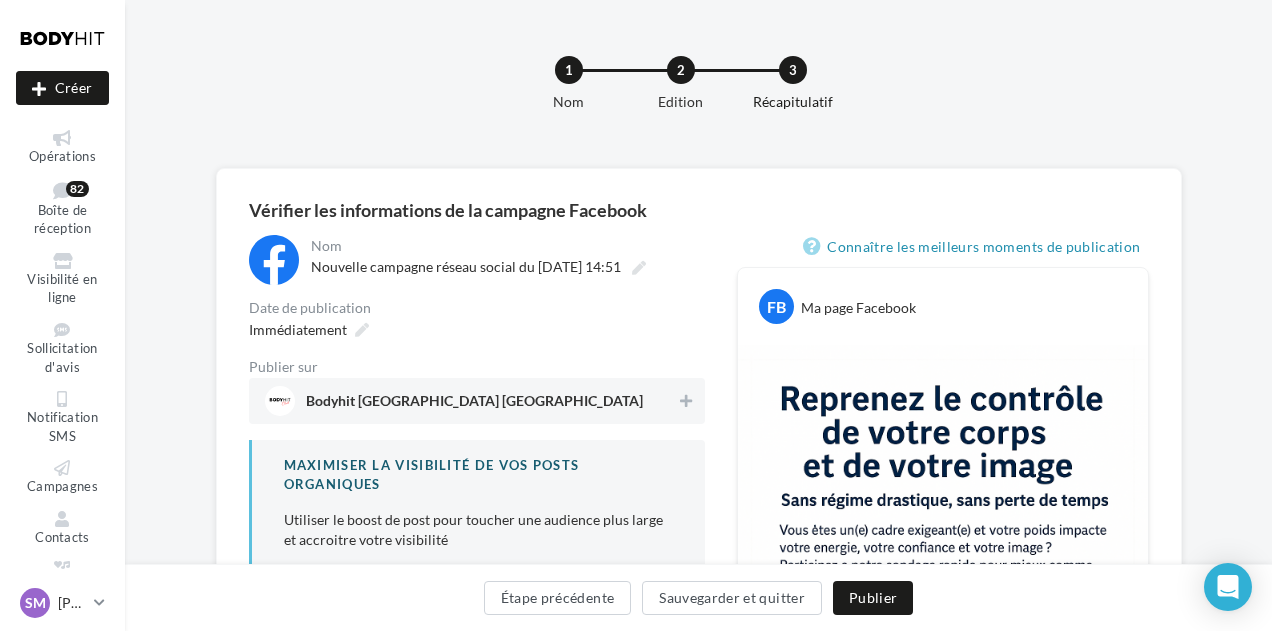 click on "Ma page Facebook" at bounding box center (858, 308) 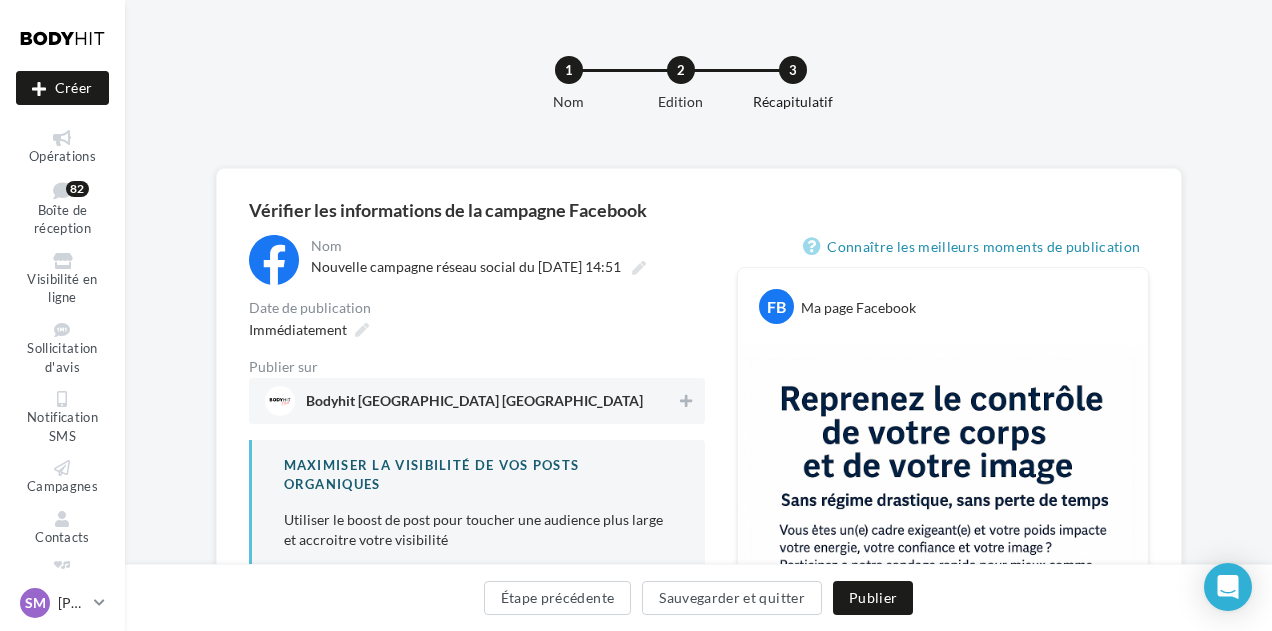 click on "Bodyhit Paris Rennes - Montparnasse" at bounding box center [471, 401] 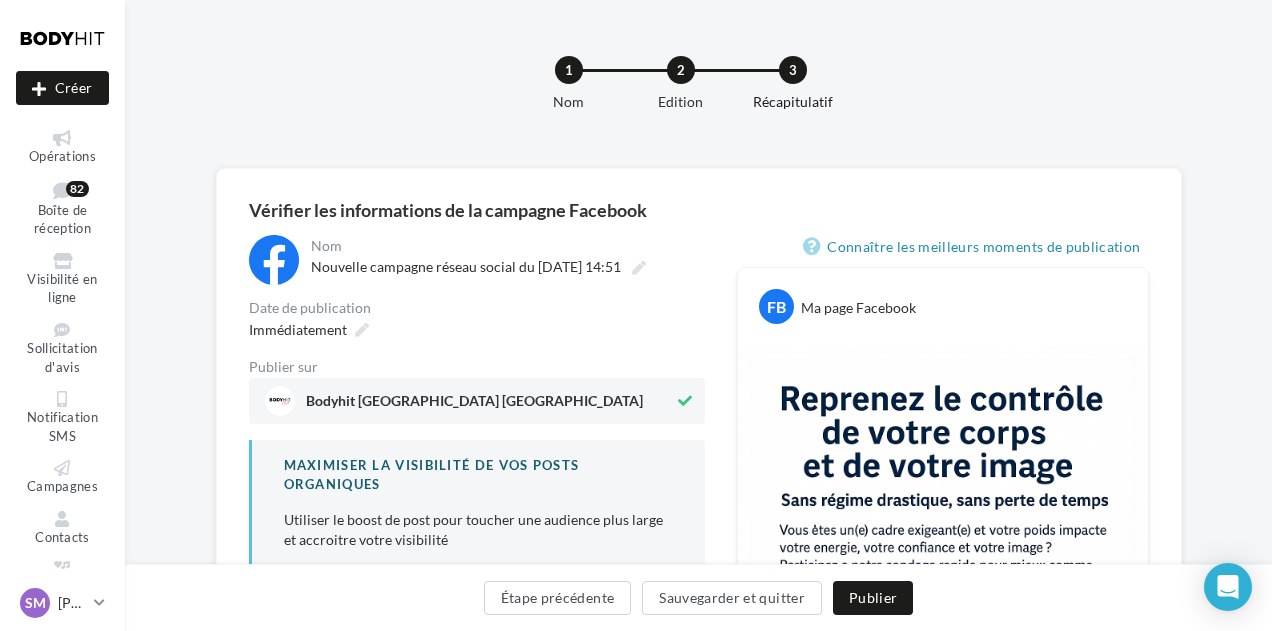 click on "Bodyhit Paris Rennes - Montparnasse" at bounding box center [474, 405] 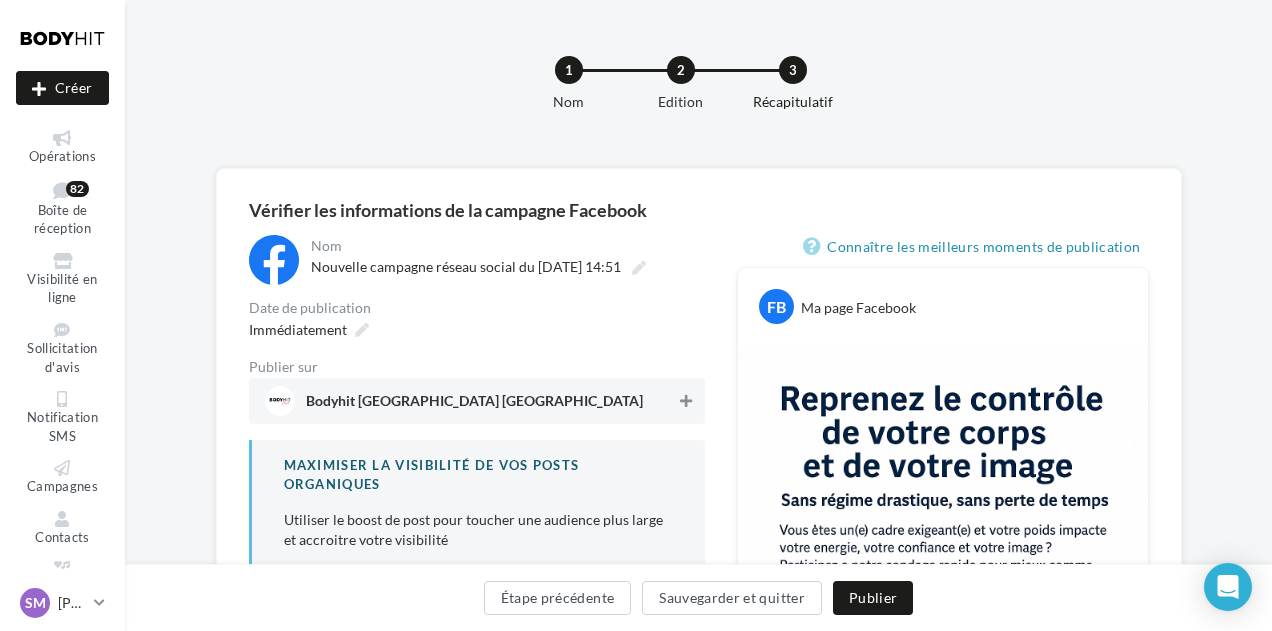 click at bounding box center [686, 401] 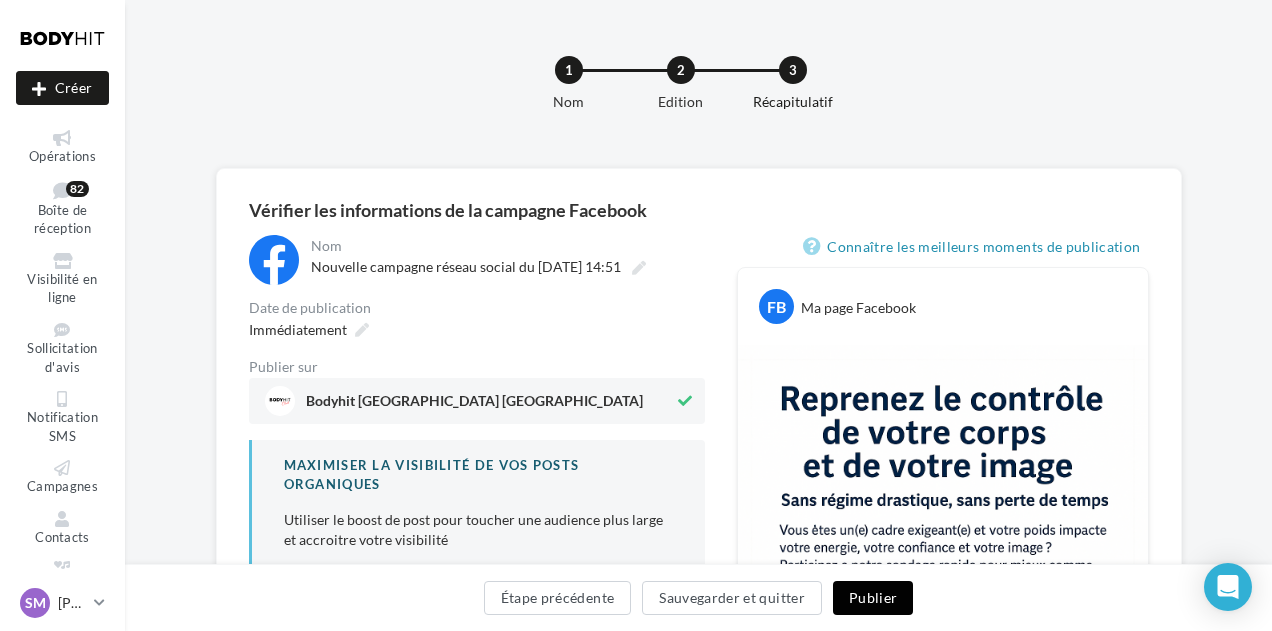 click on "Publier" at bounding box center [873, 598] 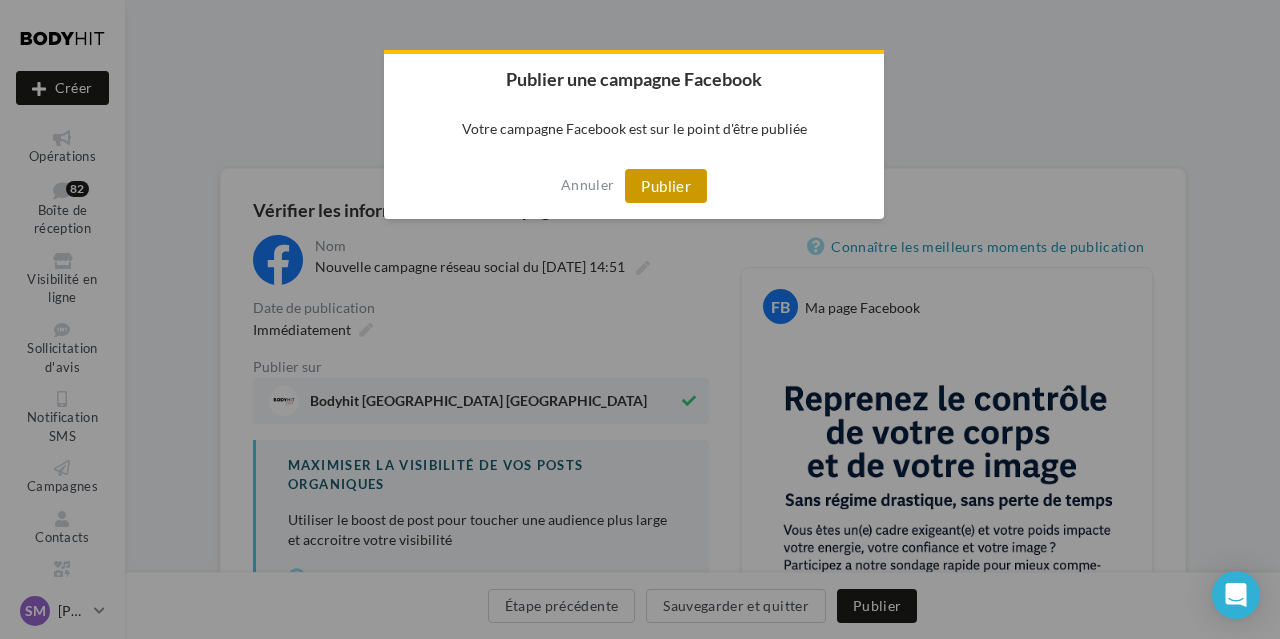 click on "Publier" at bounding box center (666, 186) 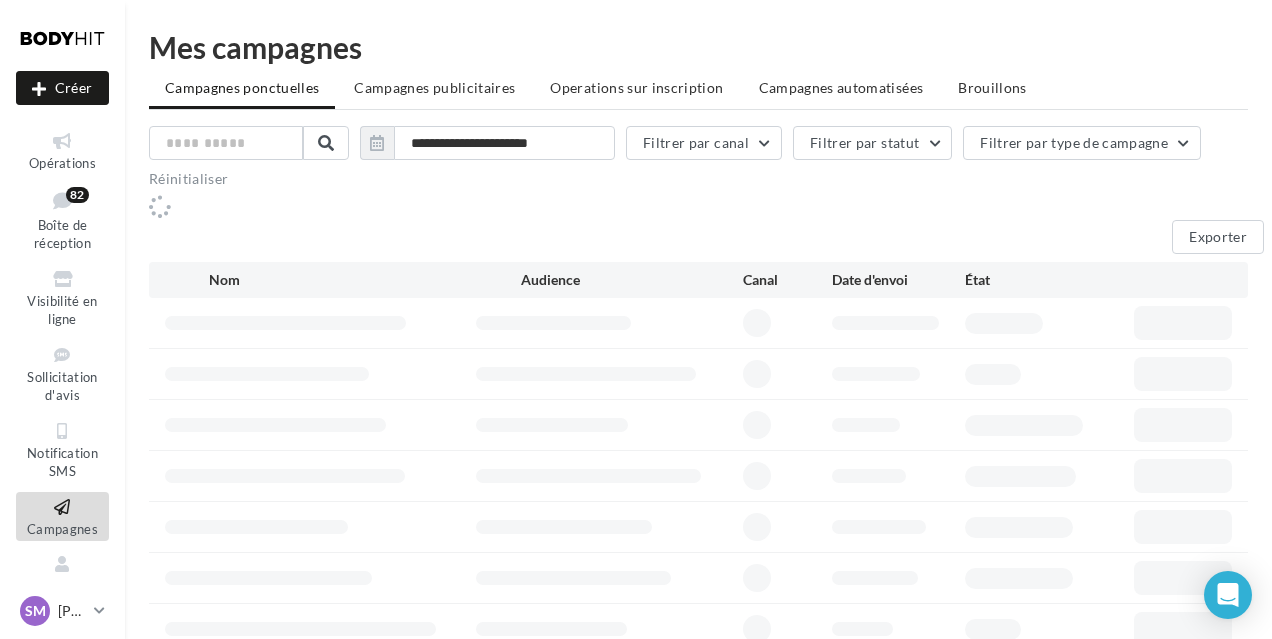 scroll, scrollTop: 0, scrollLeft: 0, axis: both 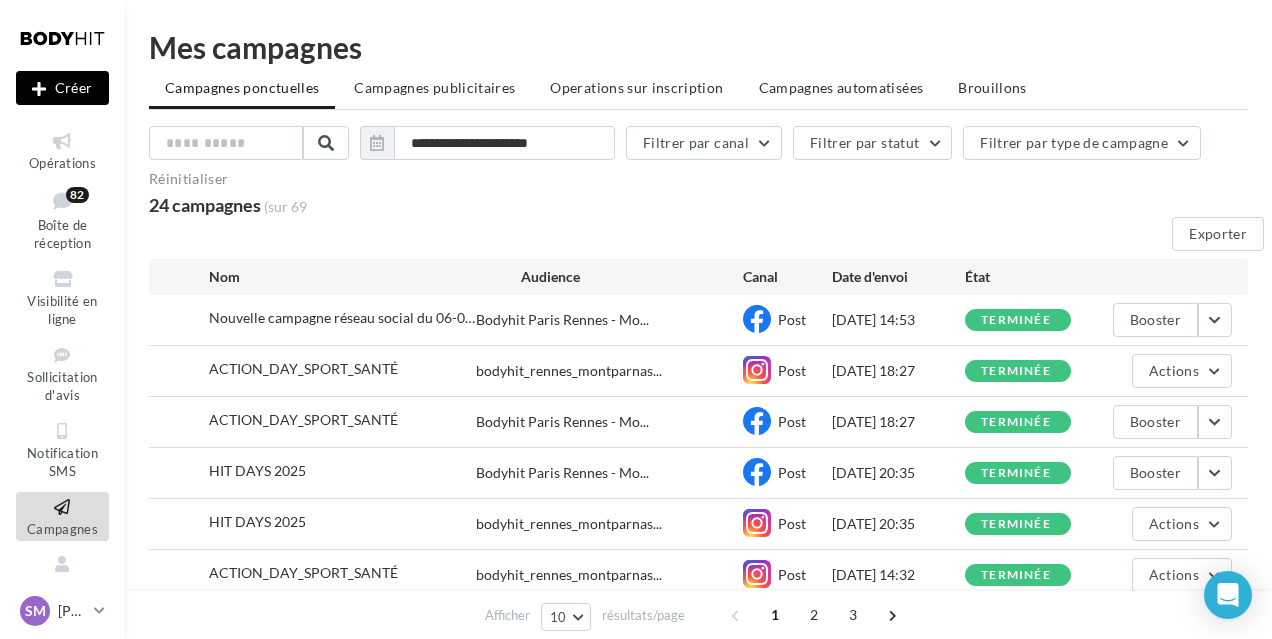 click on "Créer" at bounding box center (62, 88) 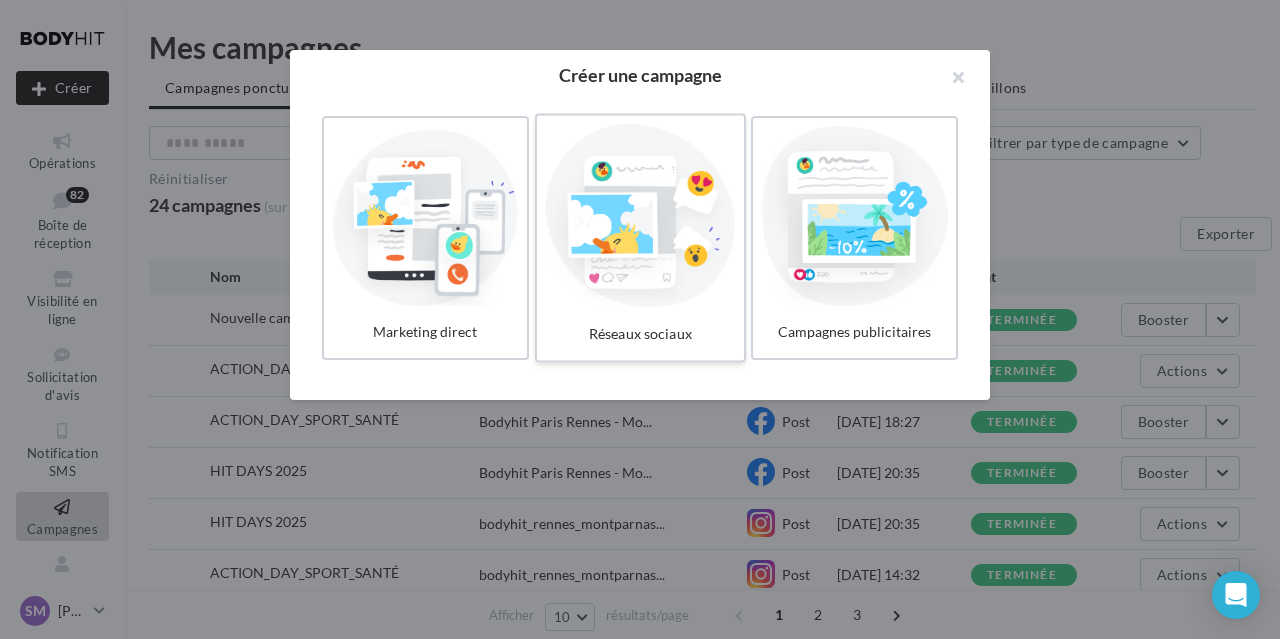 click at bounding box center [640, 216] 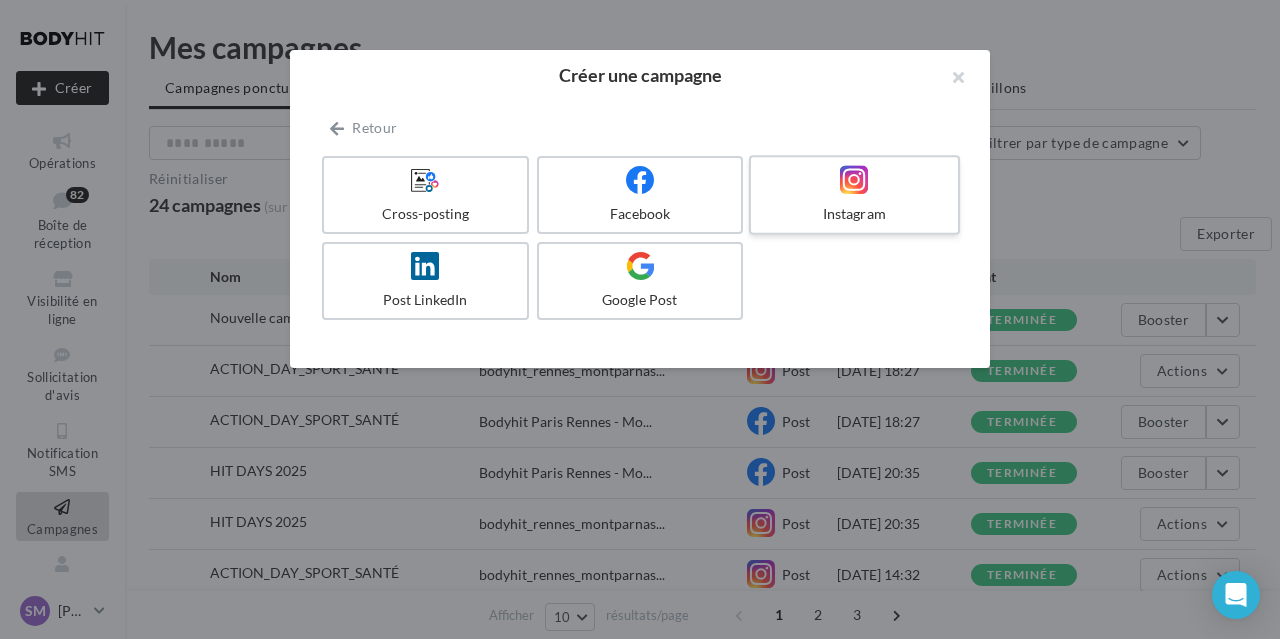 click on "Instagram" at bounding box center (854, 214) 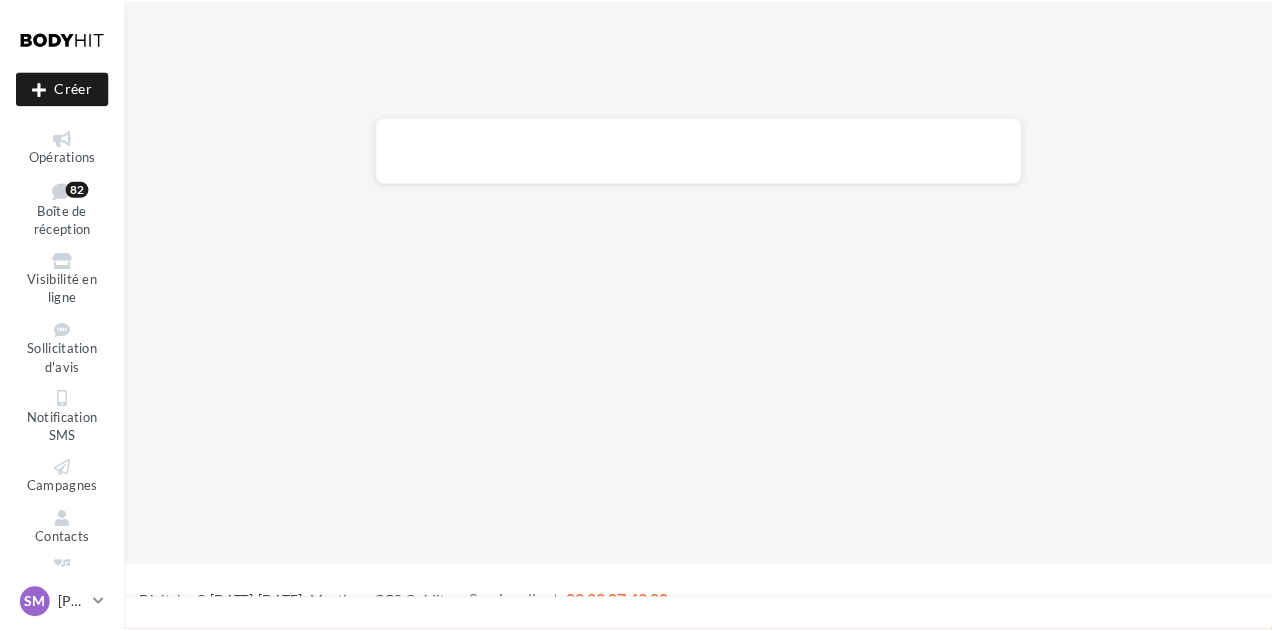 scroll, scrollTop: 0, scrollLeft: 0, axis: both 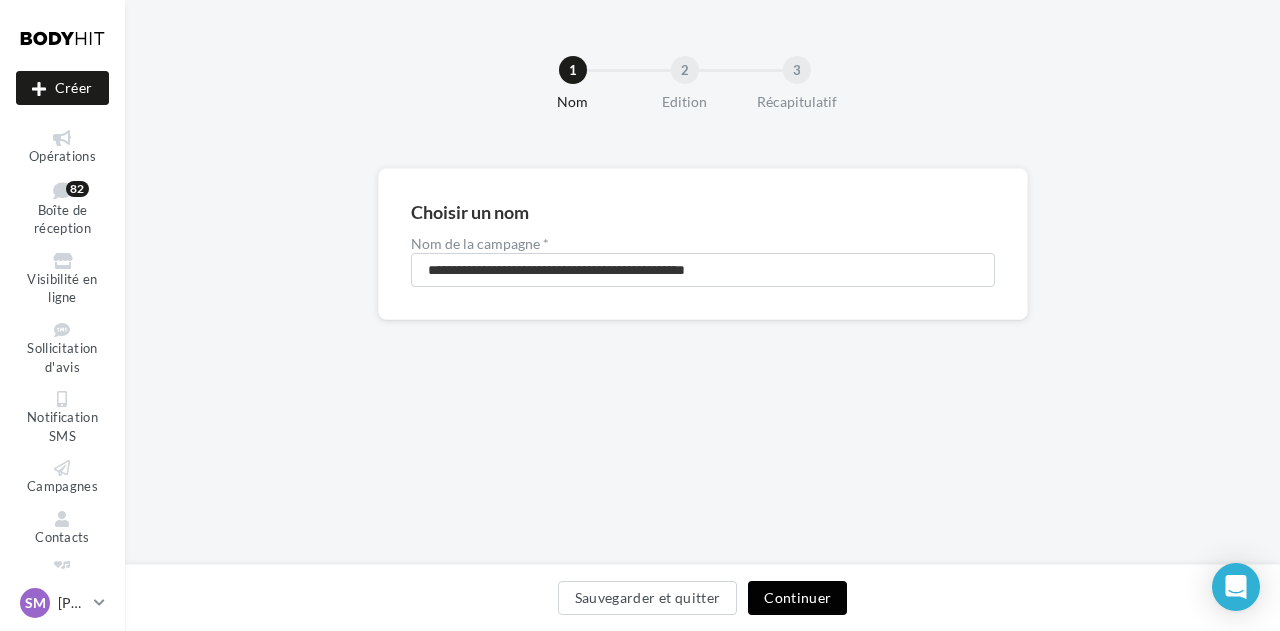 click on "Continuer" at bounding box center [797, 598] 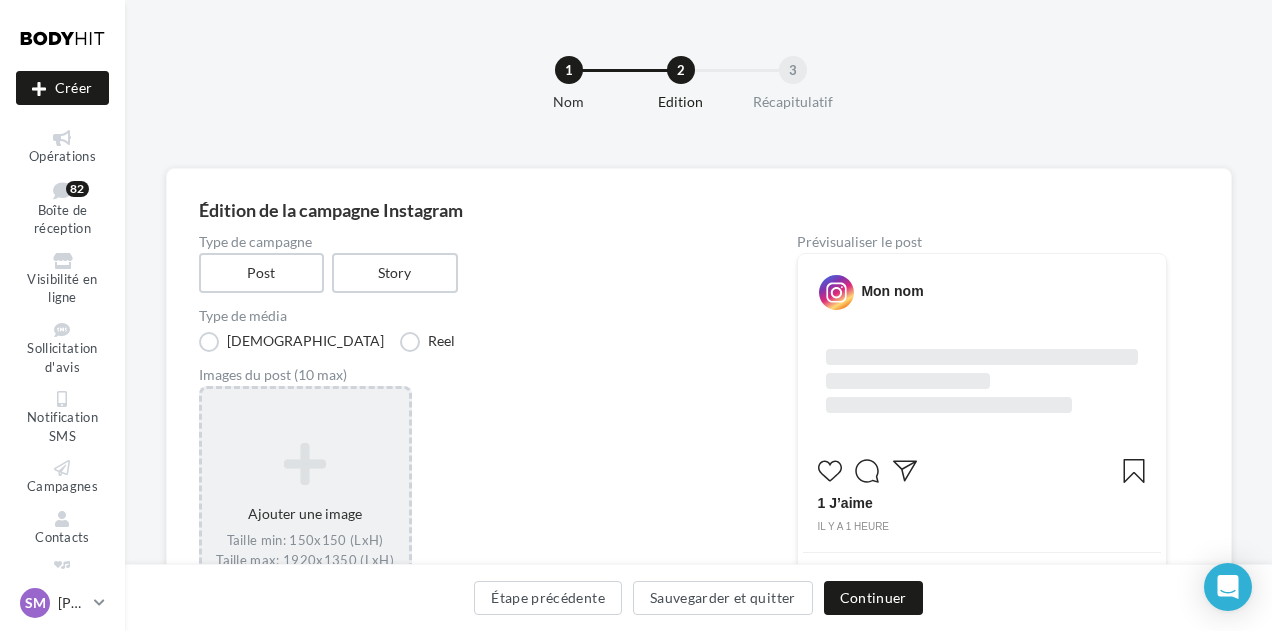 click on "Ajouter une image     Taille min: 150x150 (LxH)   Taille max: 1920x1350 (LxH)   Format: jpg" at bounding box center [305, 516] 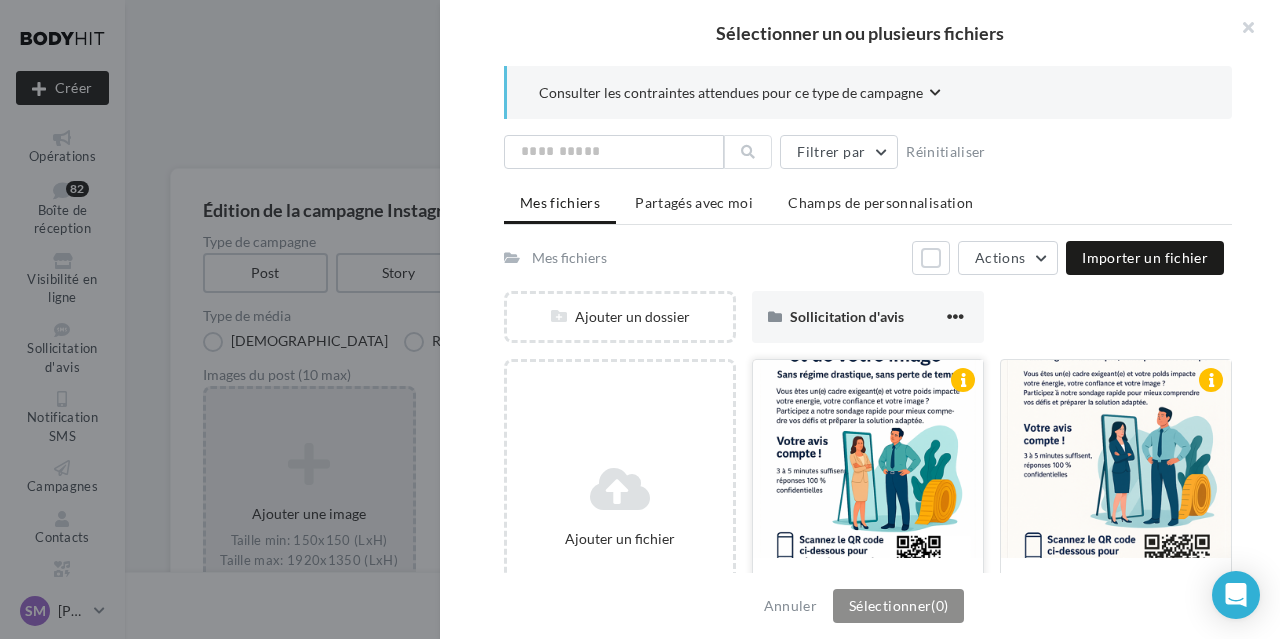 click at bounding box center (868, 460) 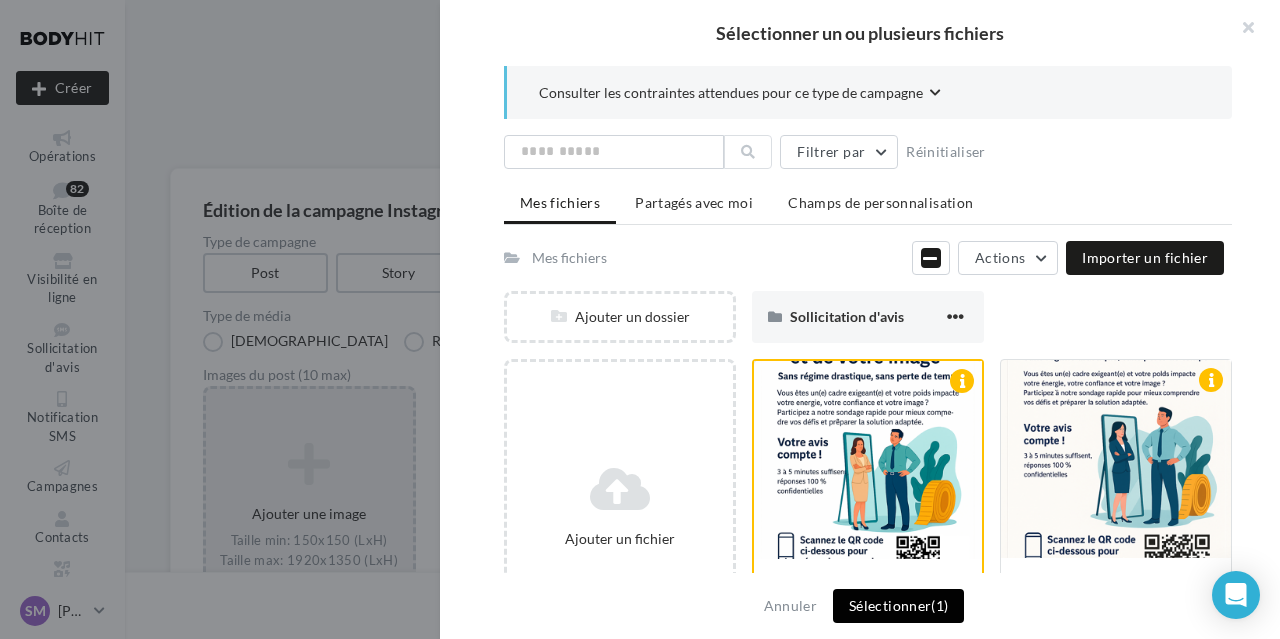 click on "Sélectionner   (1)" at bounding box center [898, 606] 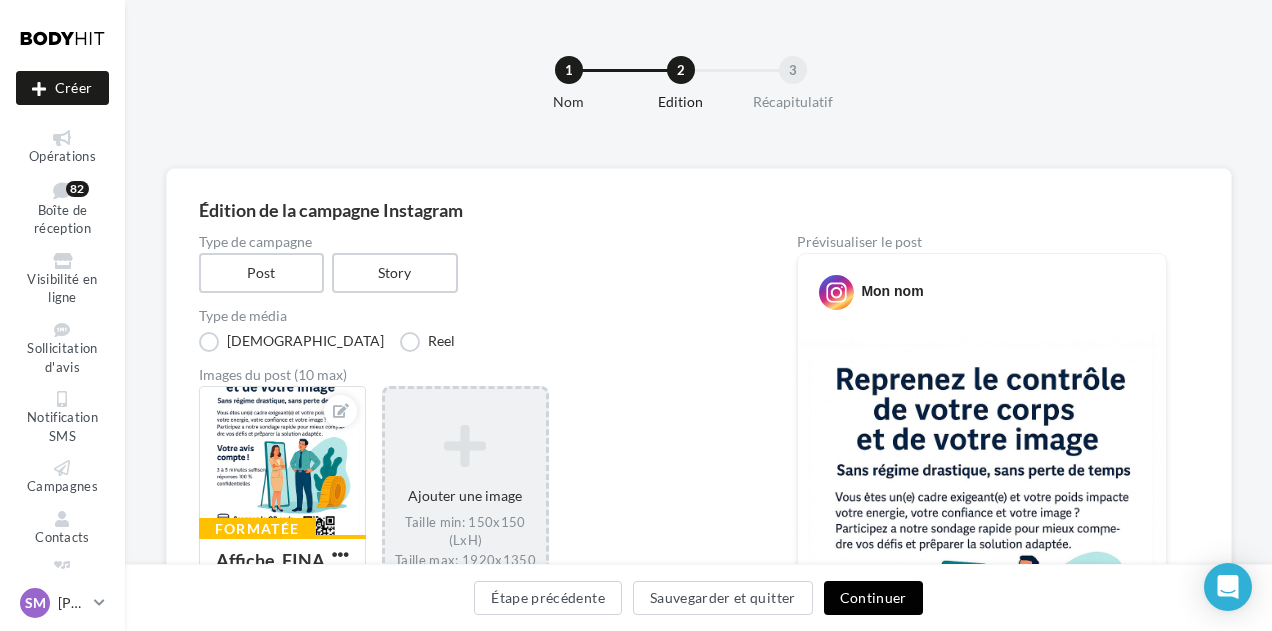 click on "Continuer" at bounding box center (873, 598) 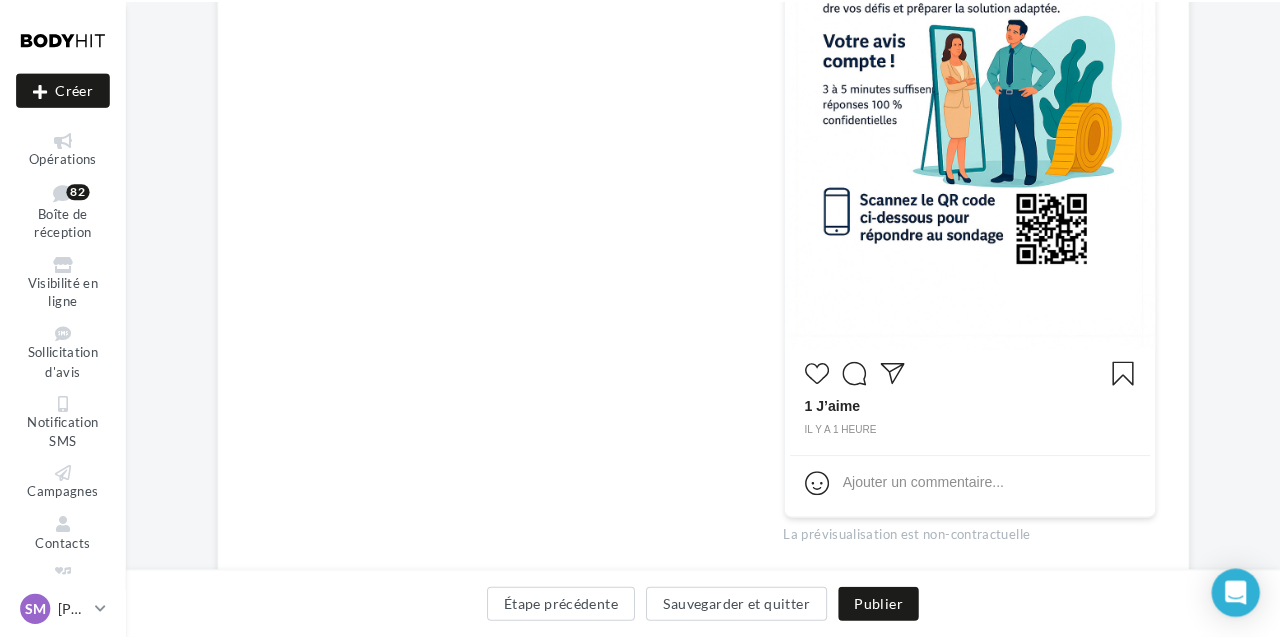 scroll, scrollTop: 104, scrollLeft: 0, axis: vertical 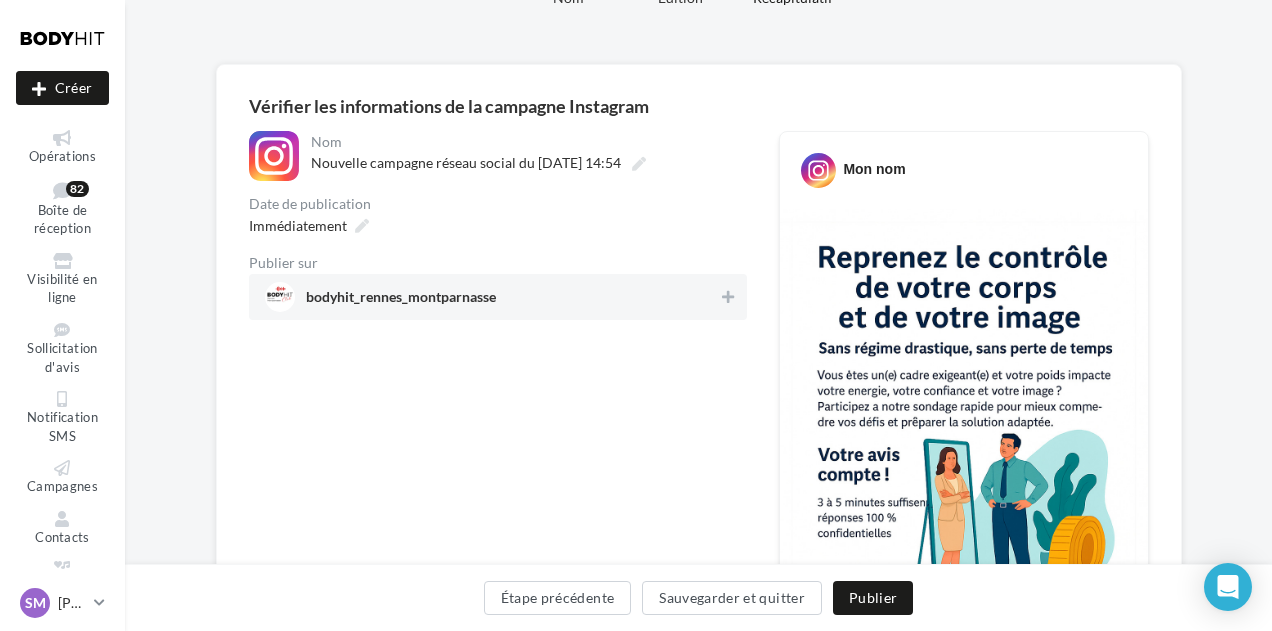 click on "bodyhit_rennes_montparnasse" at bounding box center (492, 297) 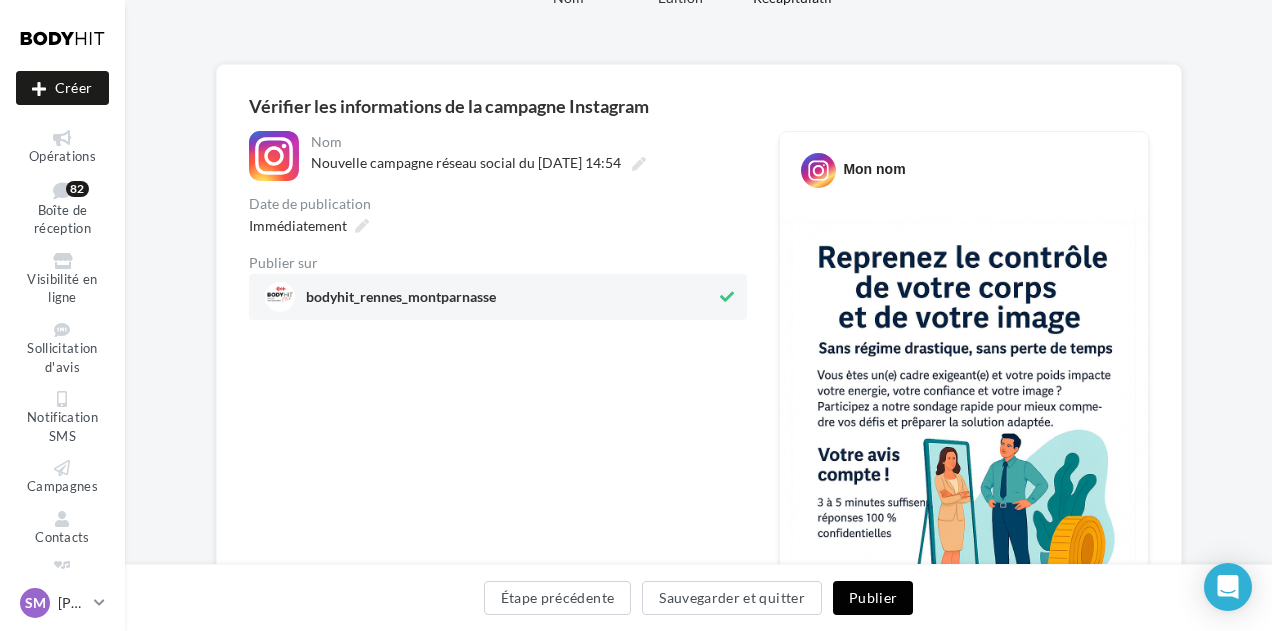 click on "Publier" at bounding box center [873, 598] 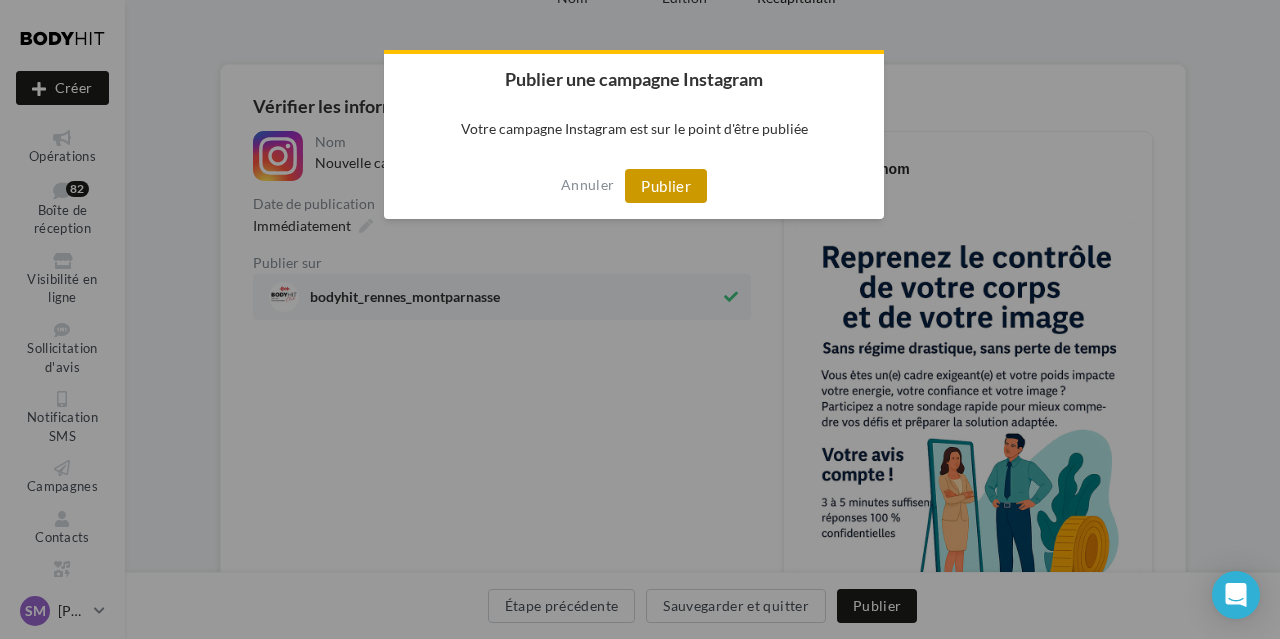 click on "Publier" at bounding box center (666, 186) 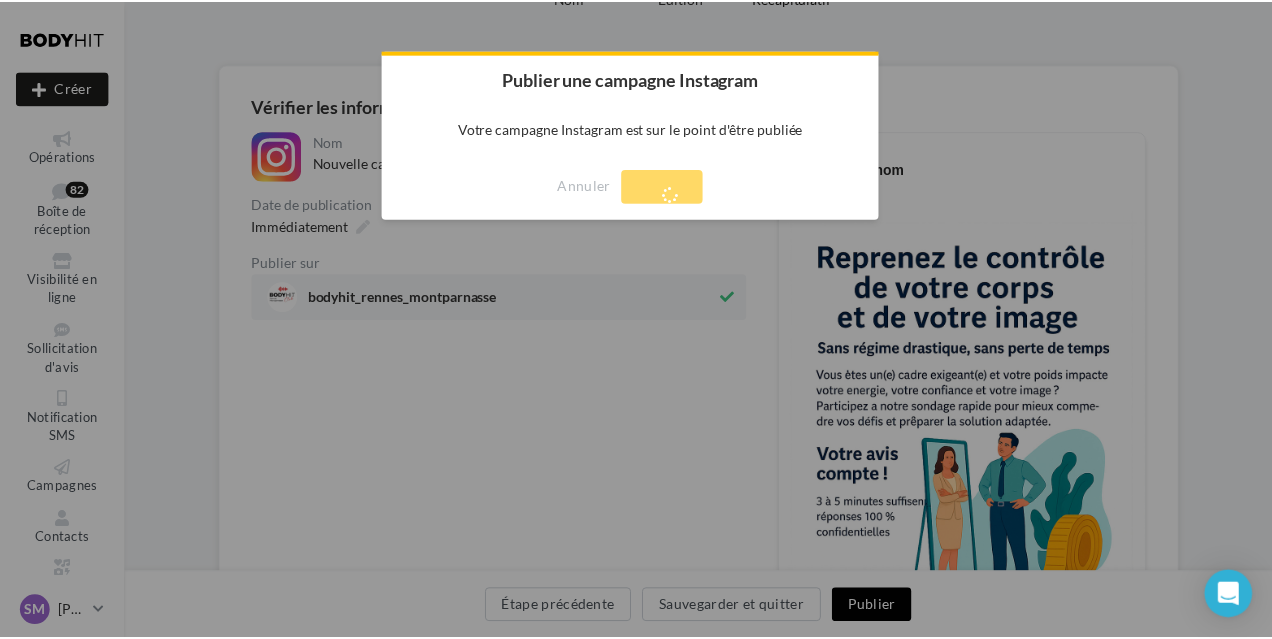 scroll, scrollTop: 32, scrollLeft: 0, axis: vertical 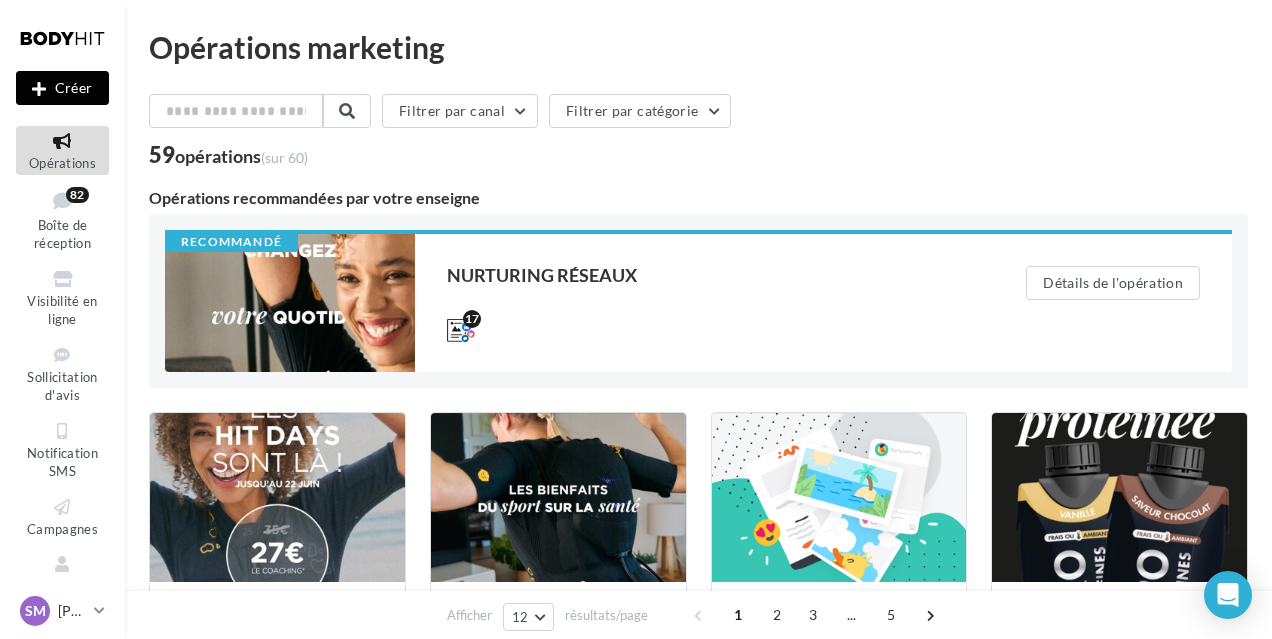 click on "Créer" at bounding box center (62, 88) 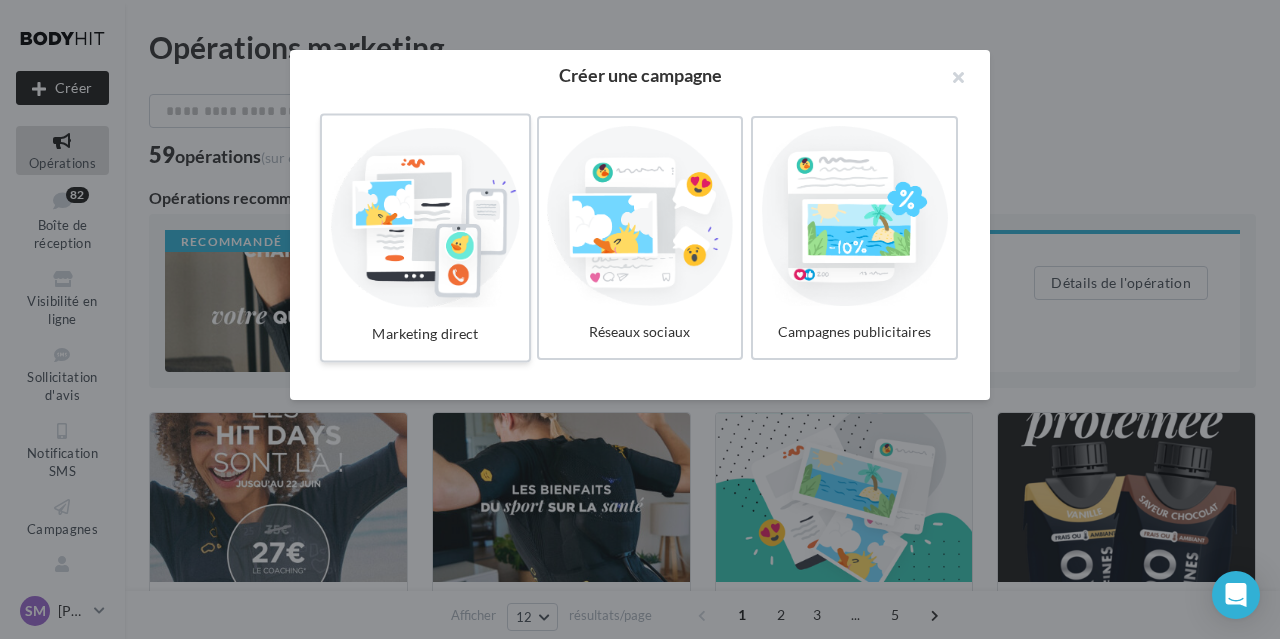 click at bounding box center (425, 216) 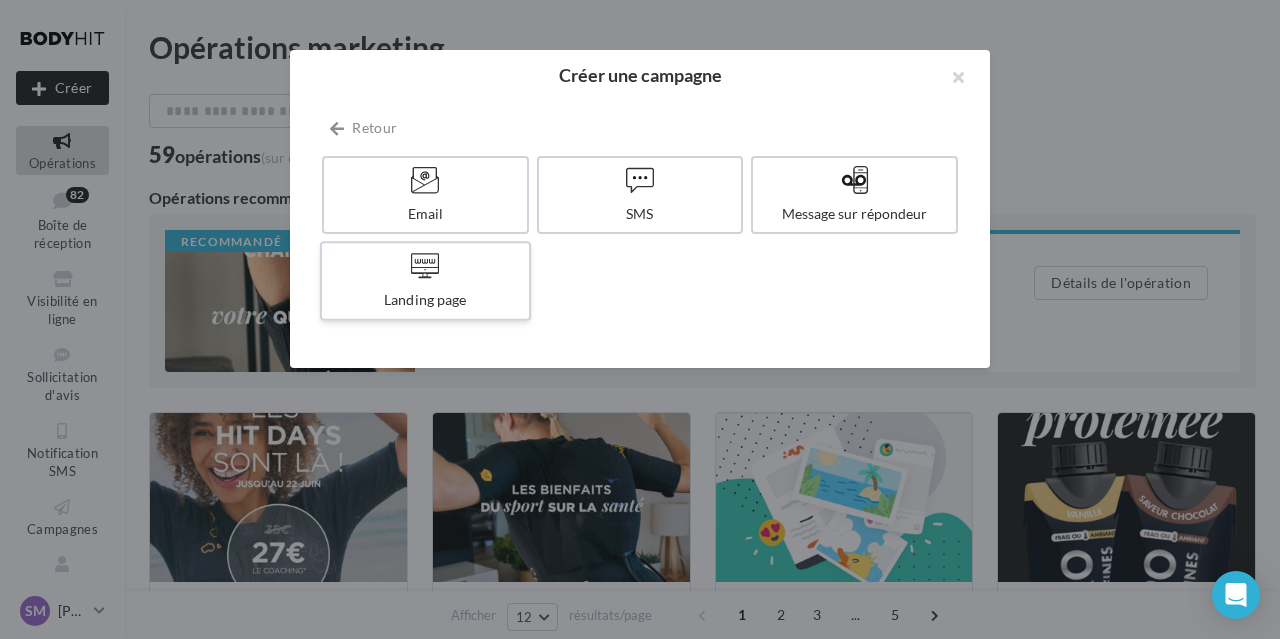 click at bounding box center (425, 266) 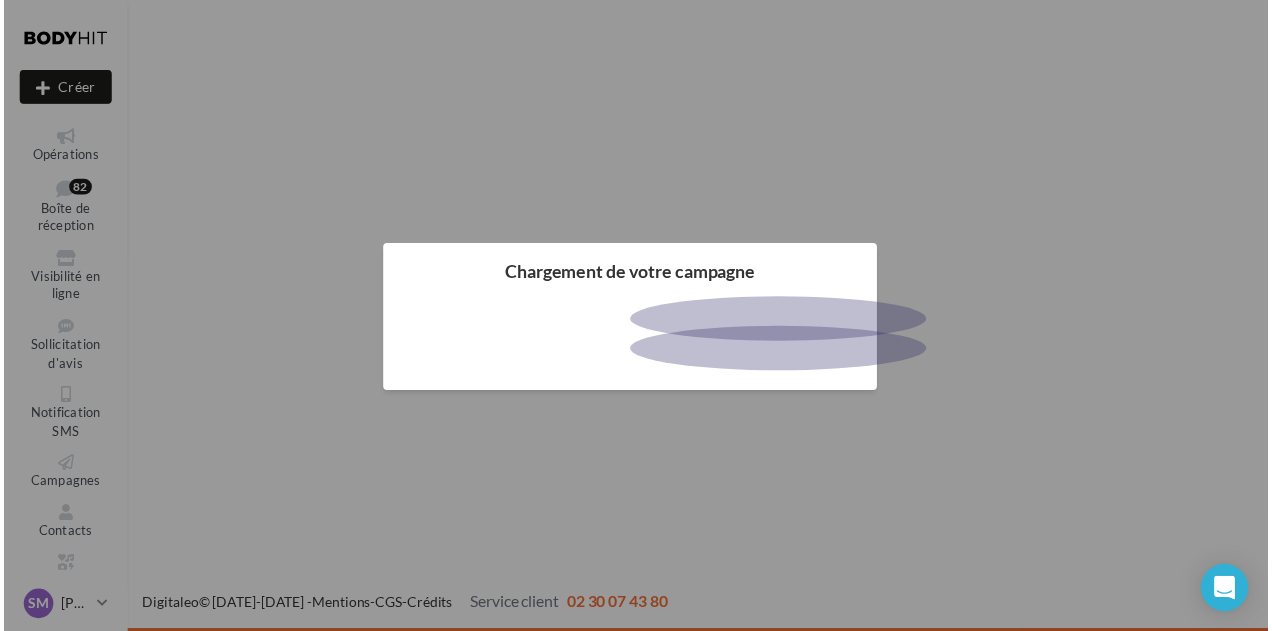 scroll, scrollTop: 0, scrollLeft: 0, axis: both 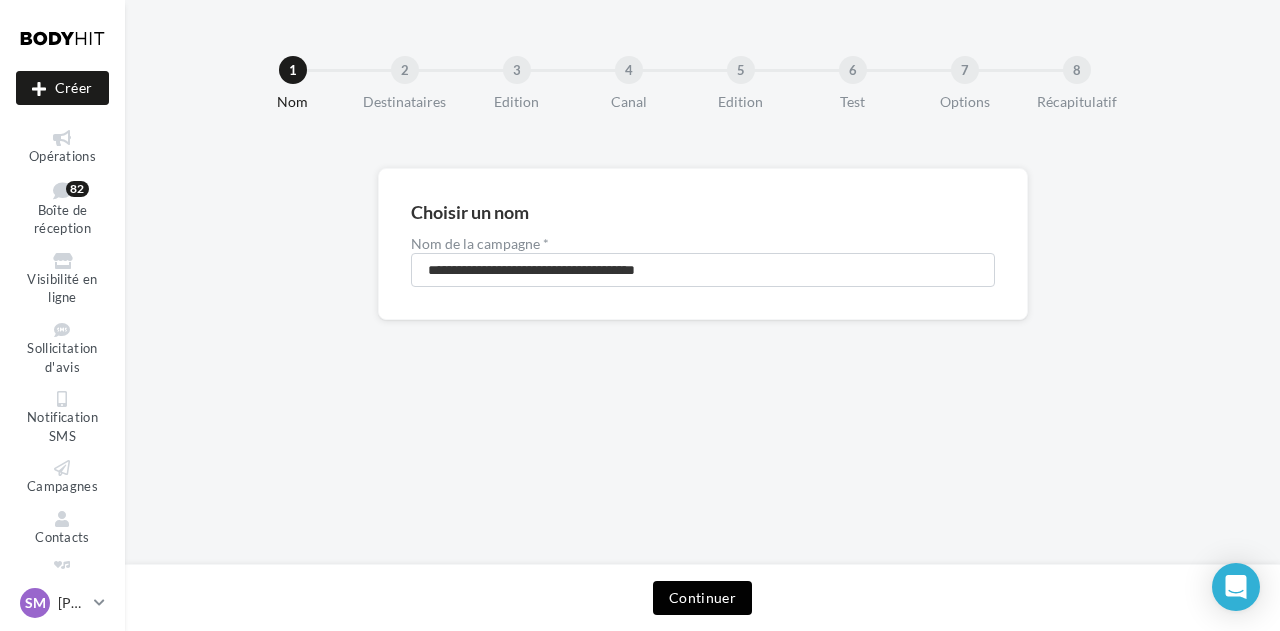 click on "Continuer" at bounding box center [702, 598] 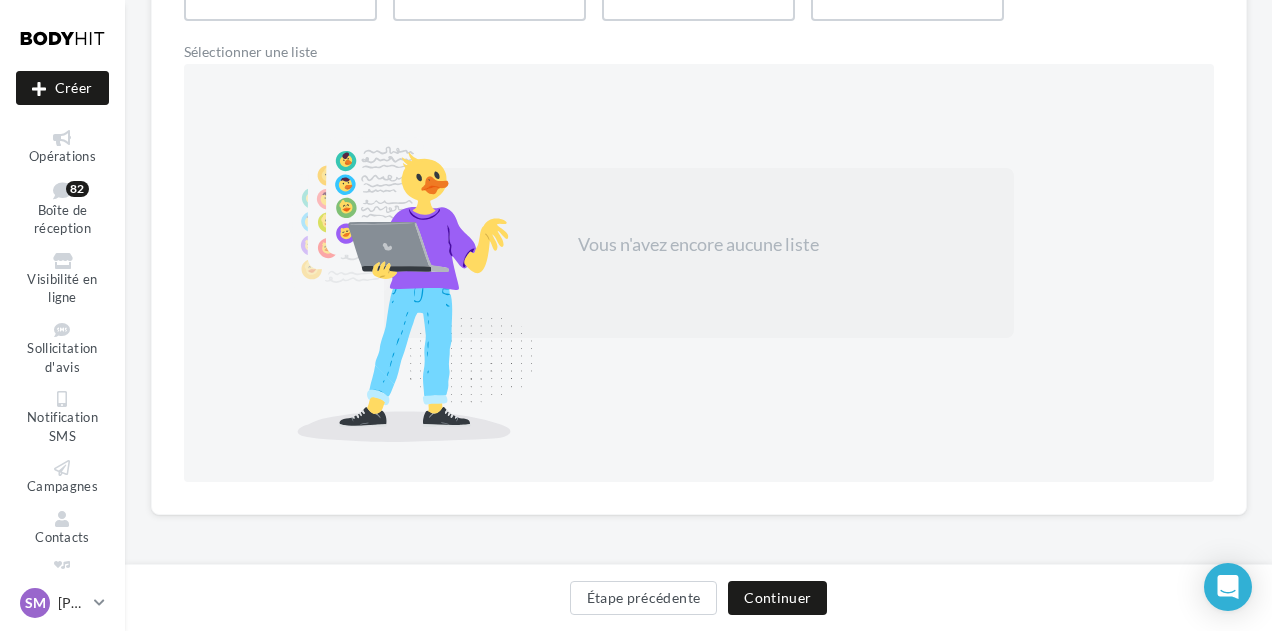 scroll, scrollTop: 84, scrollLeft: 0, axis: vertical 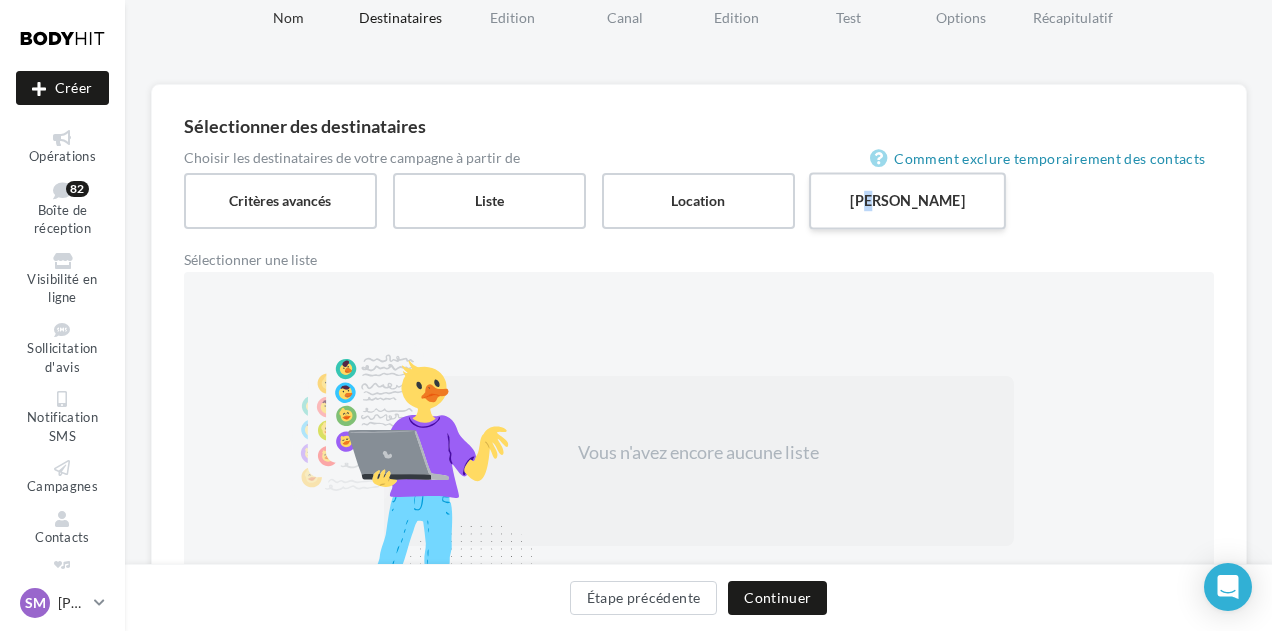 click on "[PERSON_NAME]" at bounding box center (907, 200) 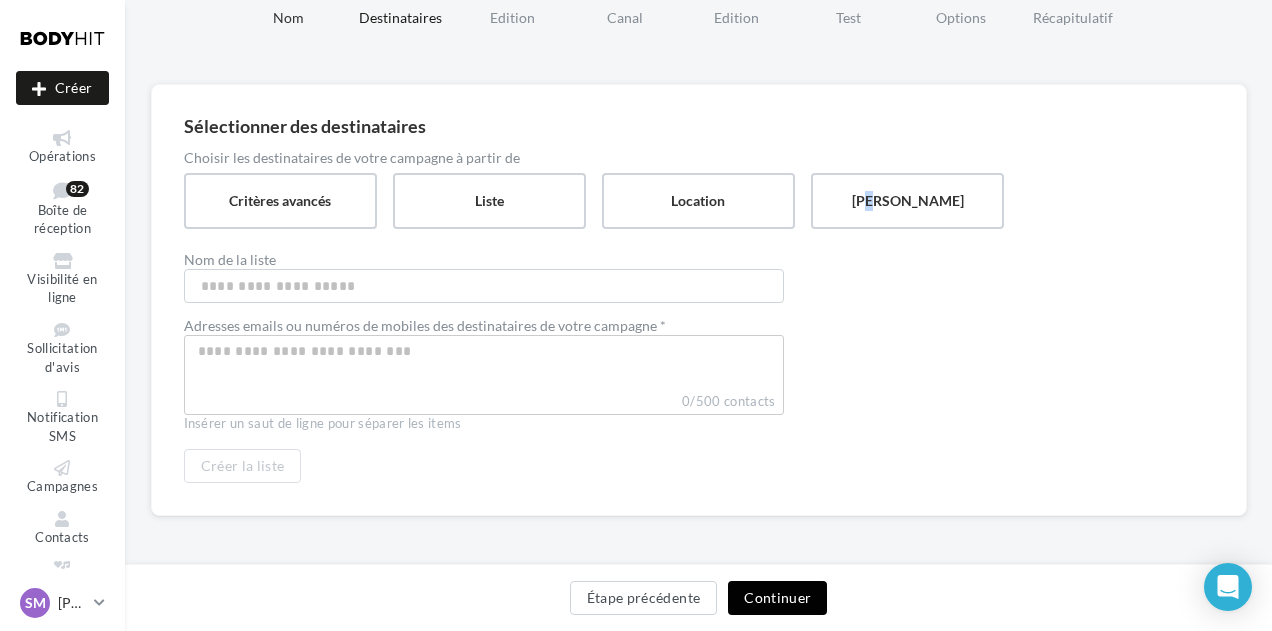 click on "Continuer" at bounding box center (777, 598) 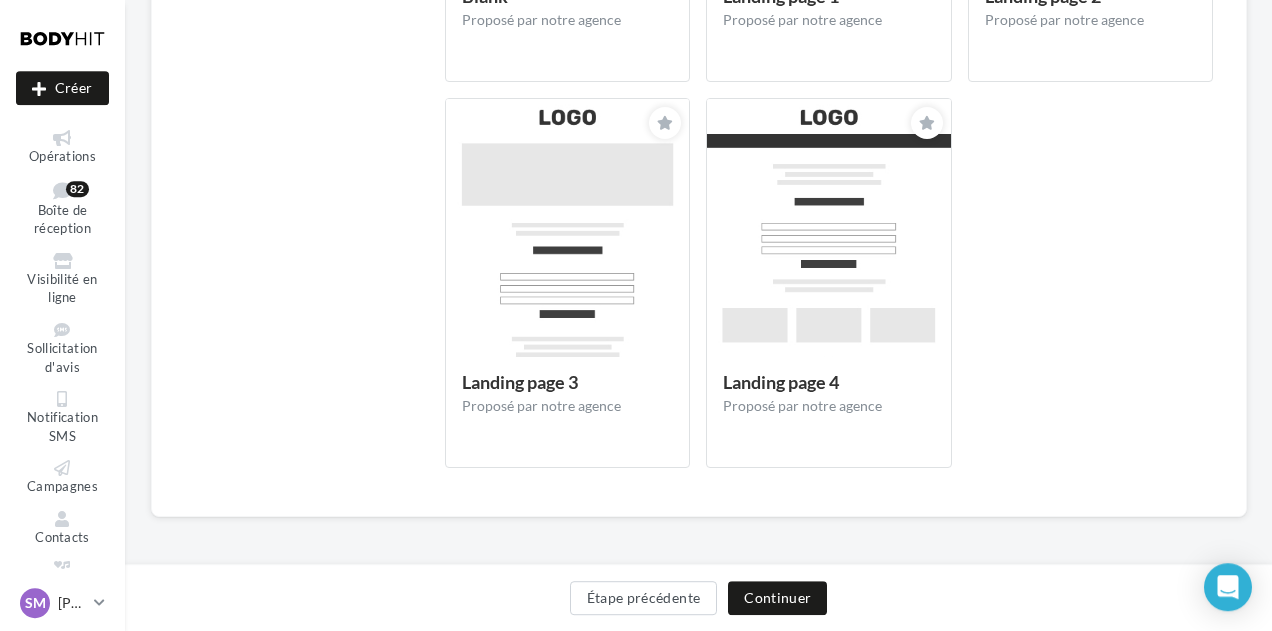 scroll, scrollTop: 581, scrollLeft: 0, axis: vertical 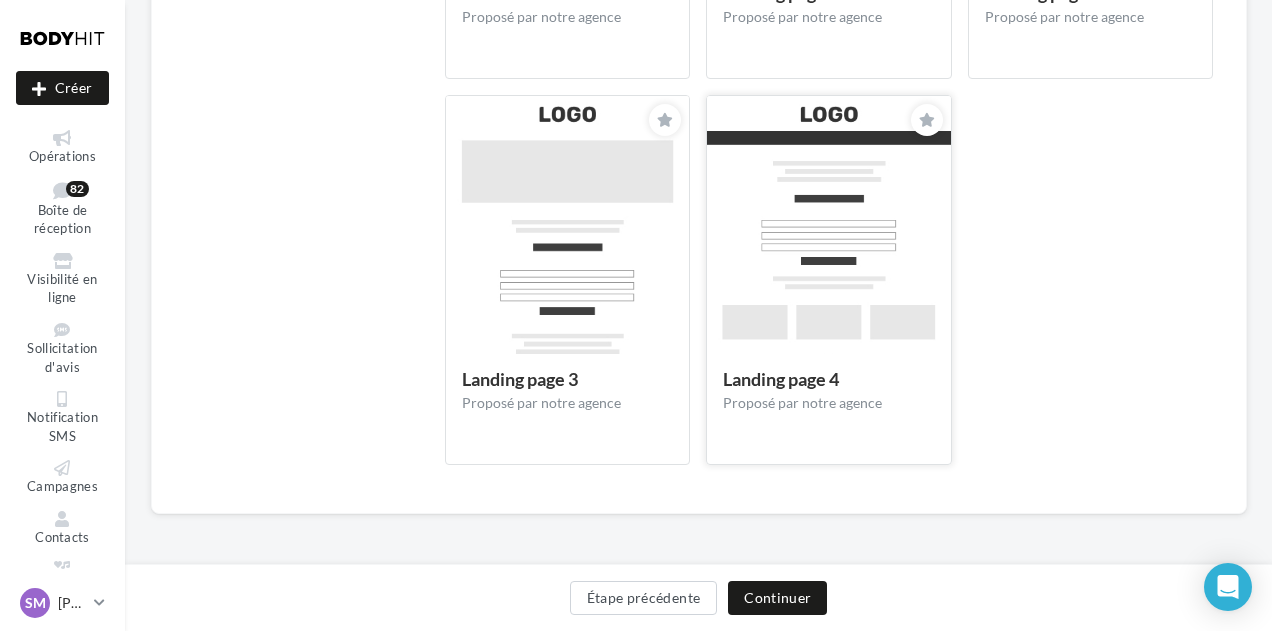 click on "Landing page 4     Proposé par notre agence" 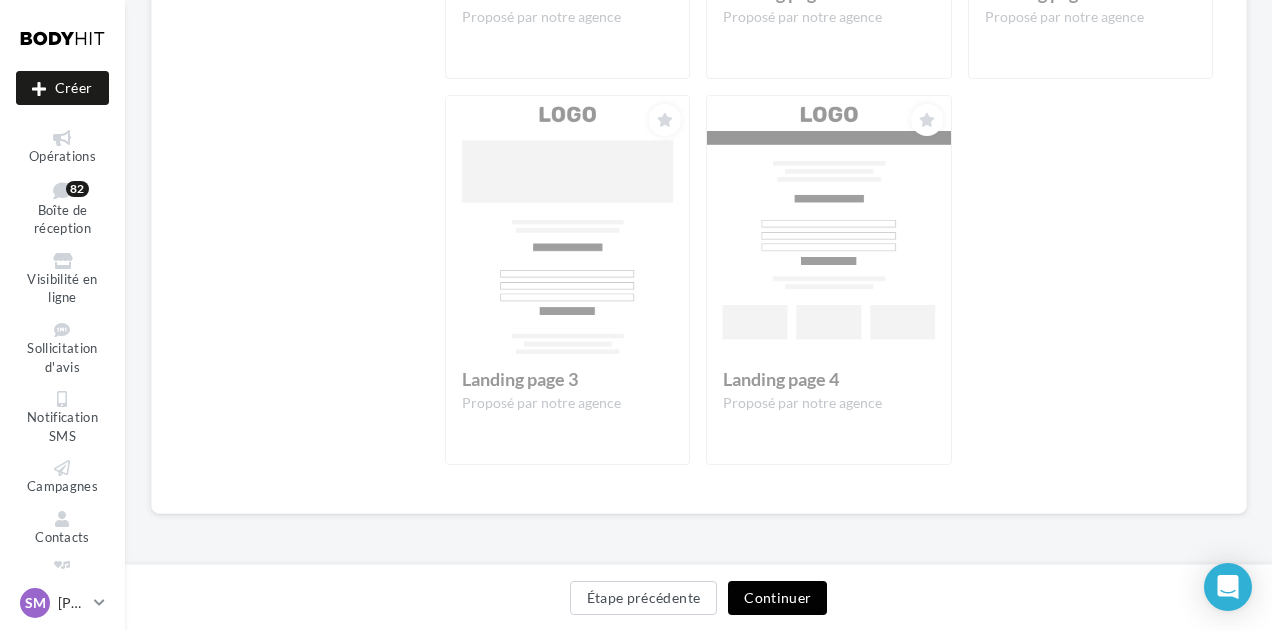 click on "Continuer" at bounding box center [777, 598] 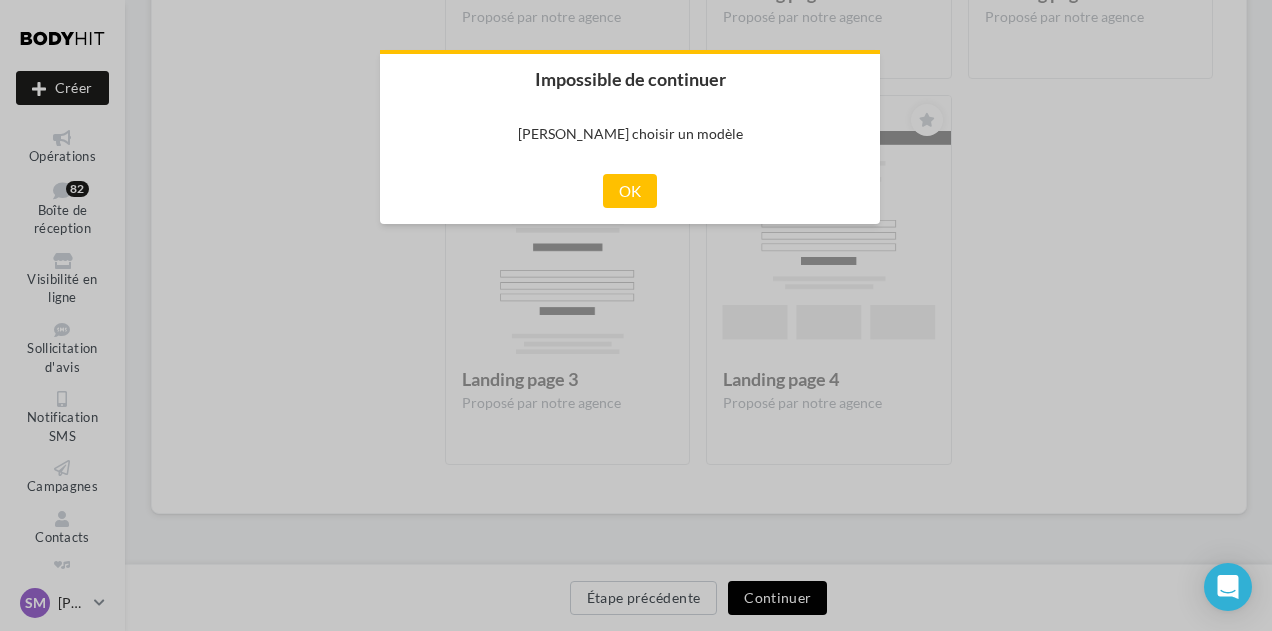 scroll, scrollTop: 573, scrollLeft: 0, axis: vertical 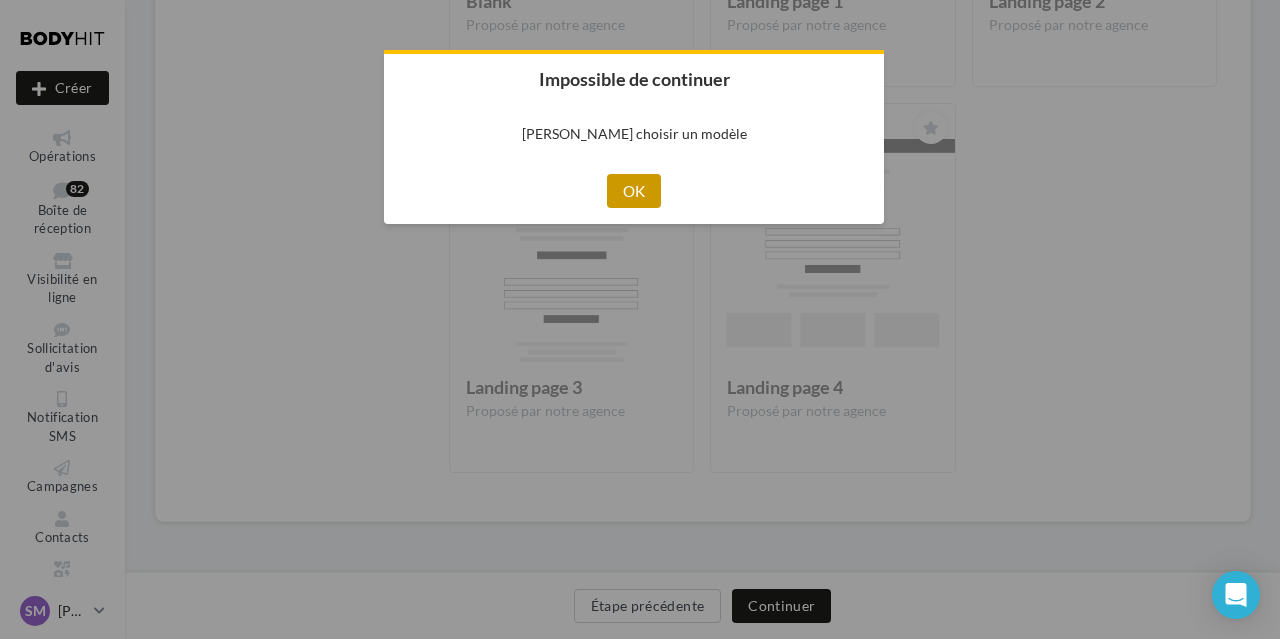 click on "OK" at bounding box center [634, 191] 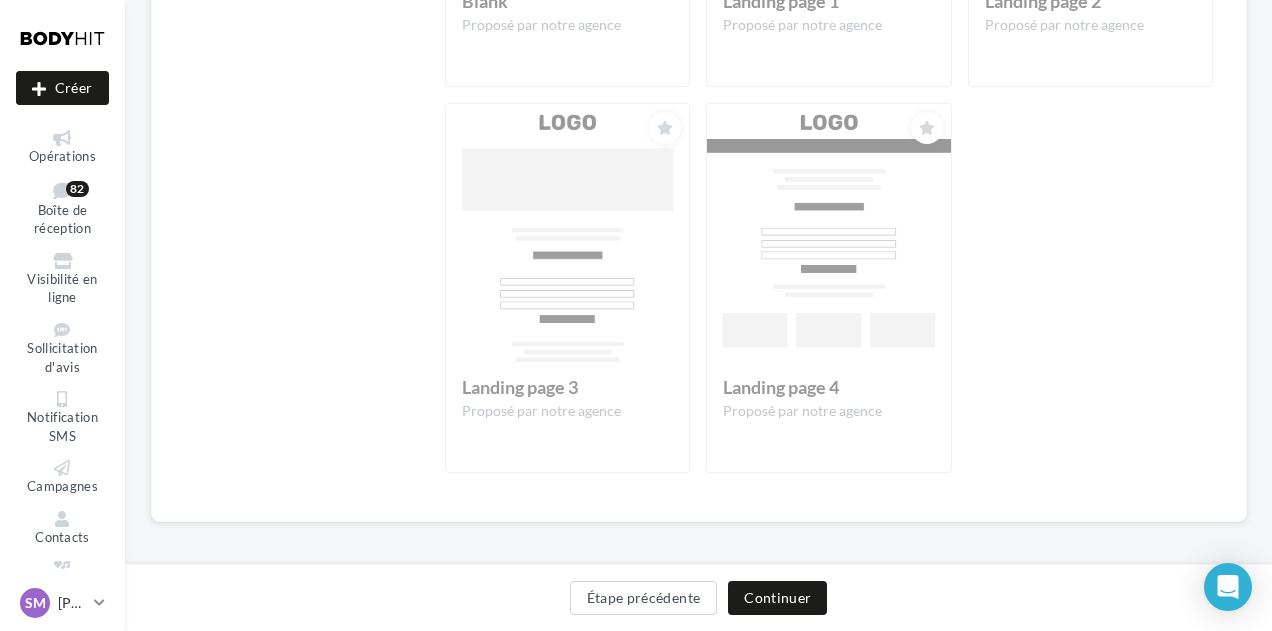 click at bounding box center (829, 103) 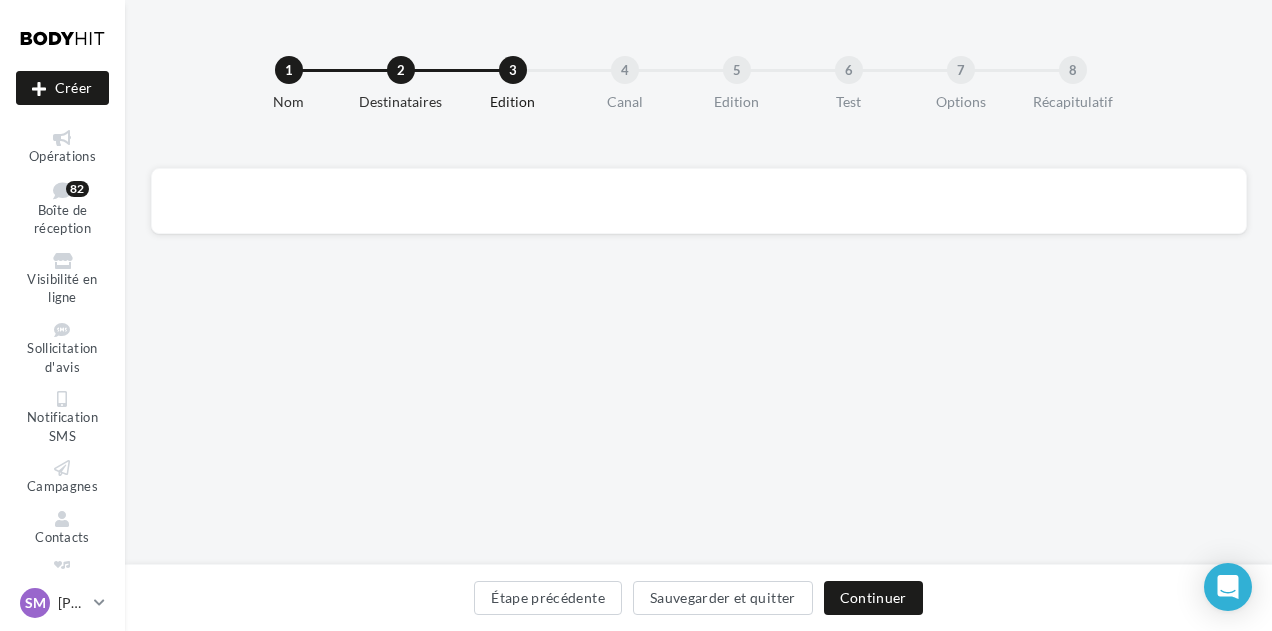 scroll, scrollTop: 0, scrollLeft: 0, axis: both 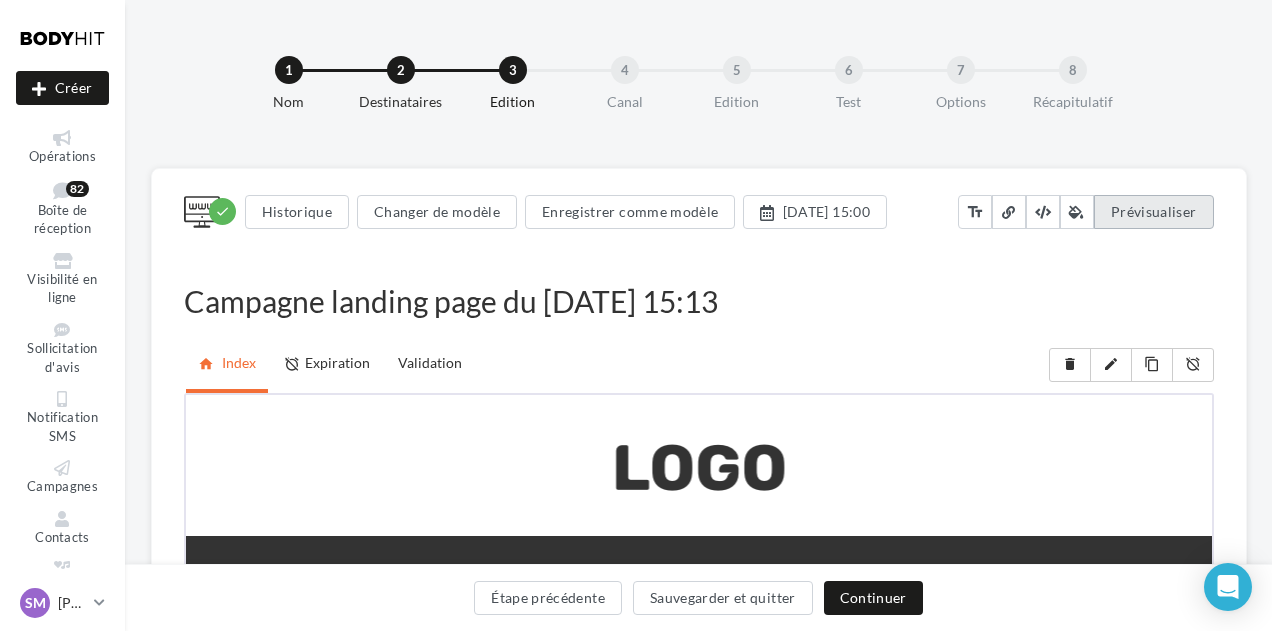 click on "Prévisualiser" at bounding box center (1154, 211) 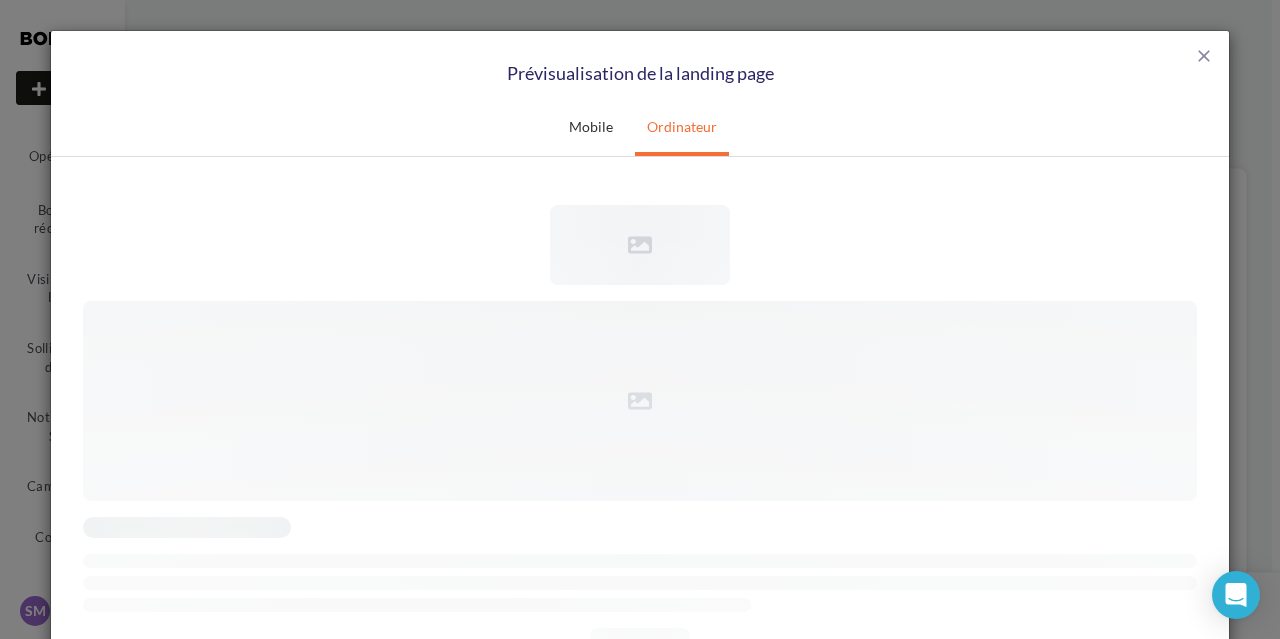 scroll, scrollTop: 0, scrollLeft: 0, axis: both 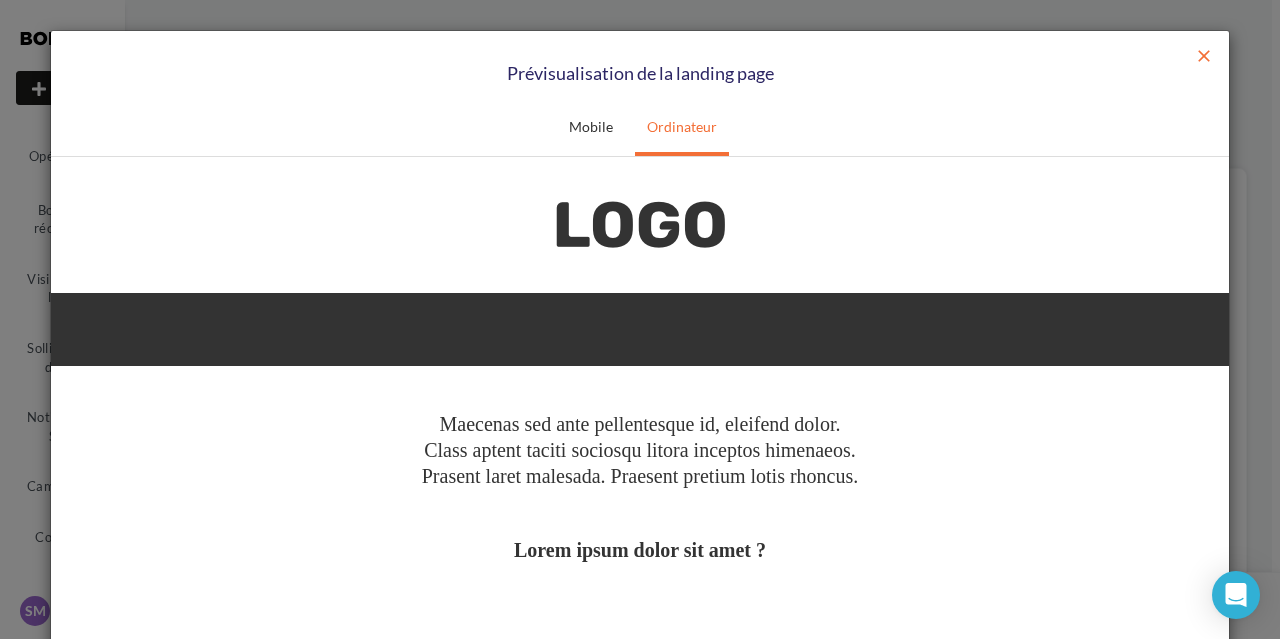 click on "close" at bounding box center (1204, 56) 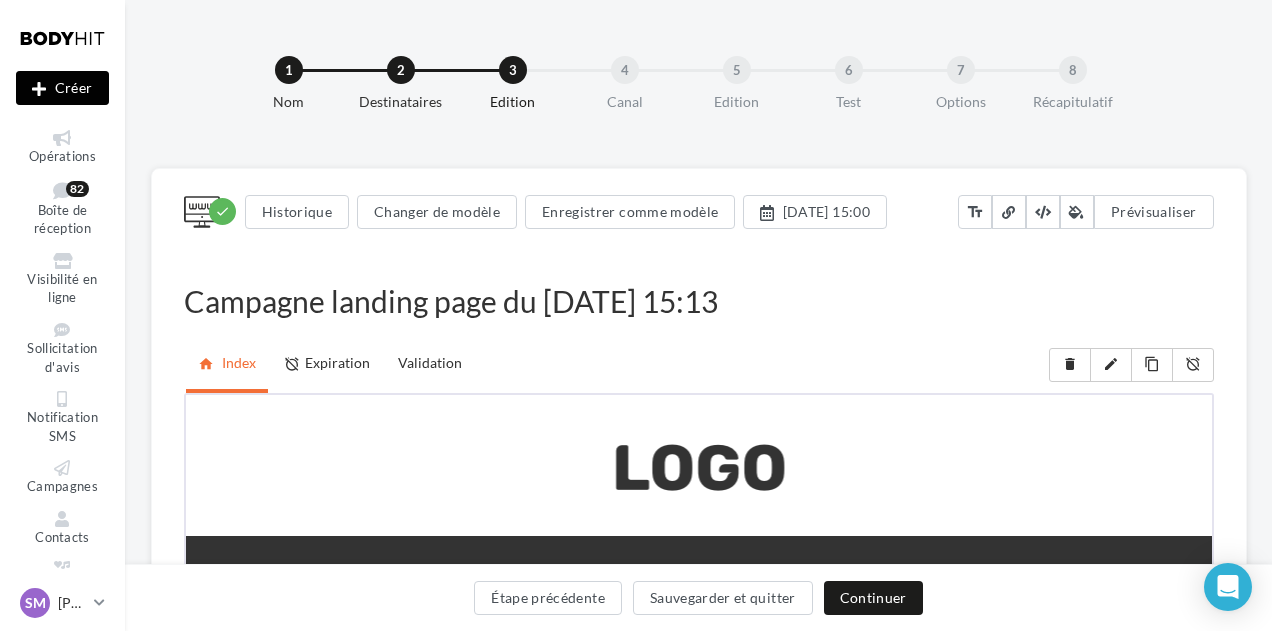 click on "Créer" at bounding box center [62, 88] 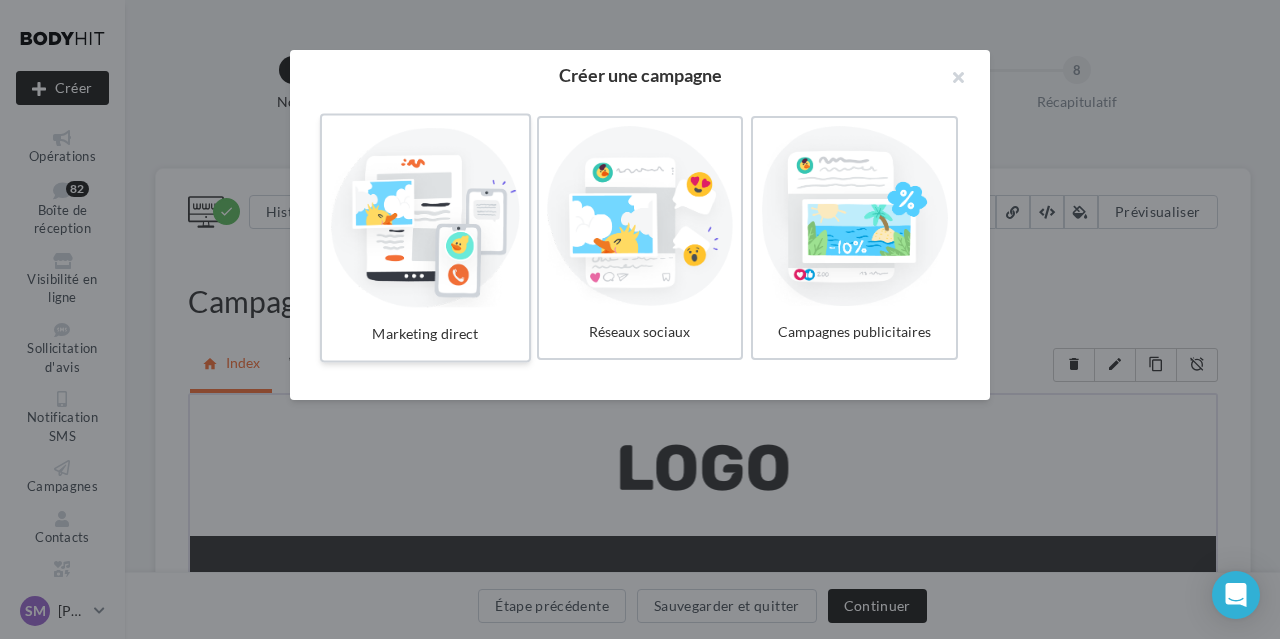 click at bounding box center (425, 216) 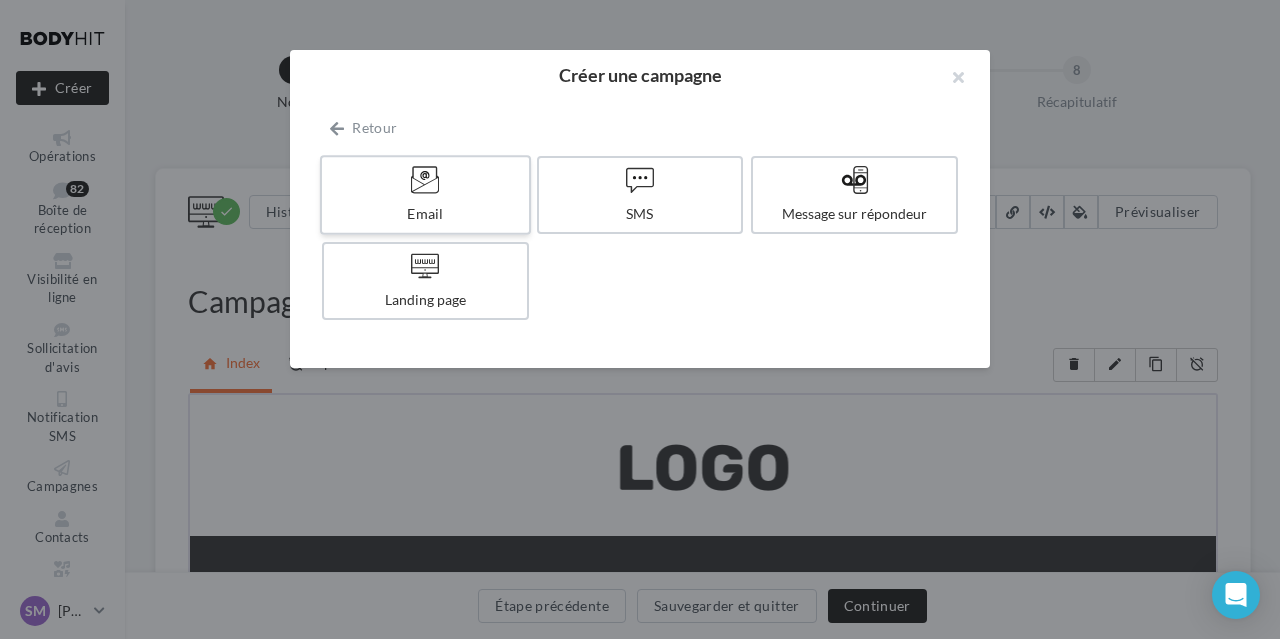 click on "Email" at bounding box center (425, 214) 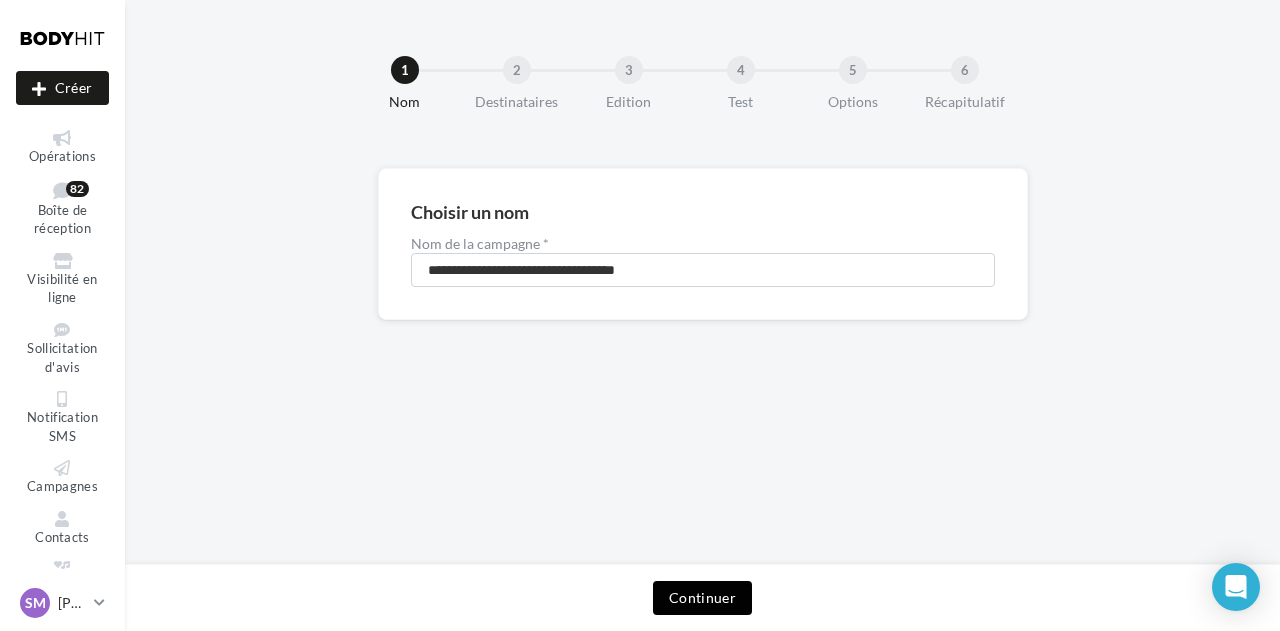 click on "Continuer" at bounding box center (702, 598) 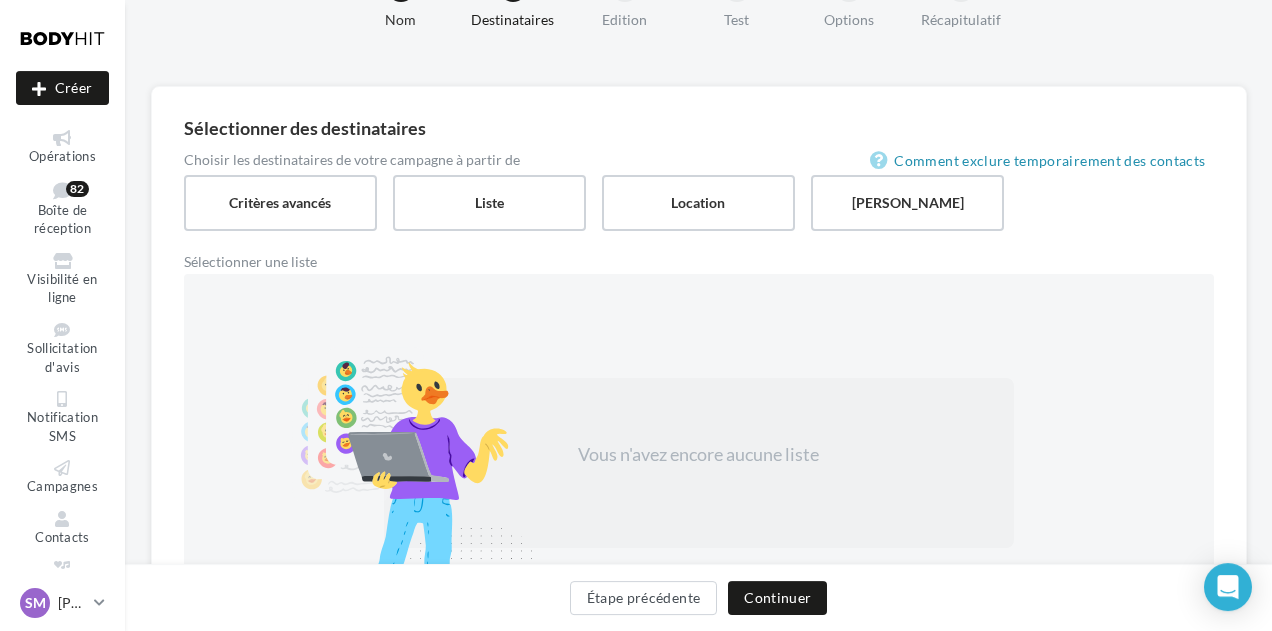 scroll, scrollTop: 0, scrollLeft: 0, axis: both 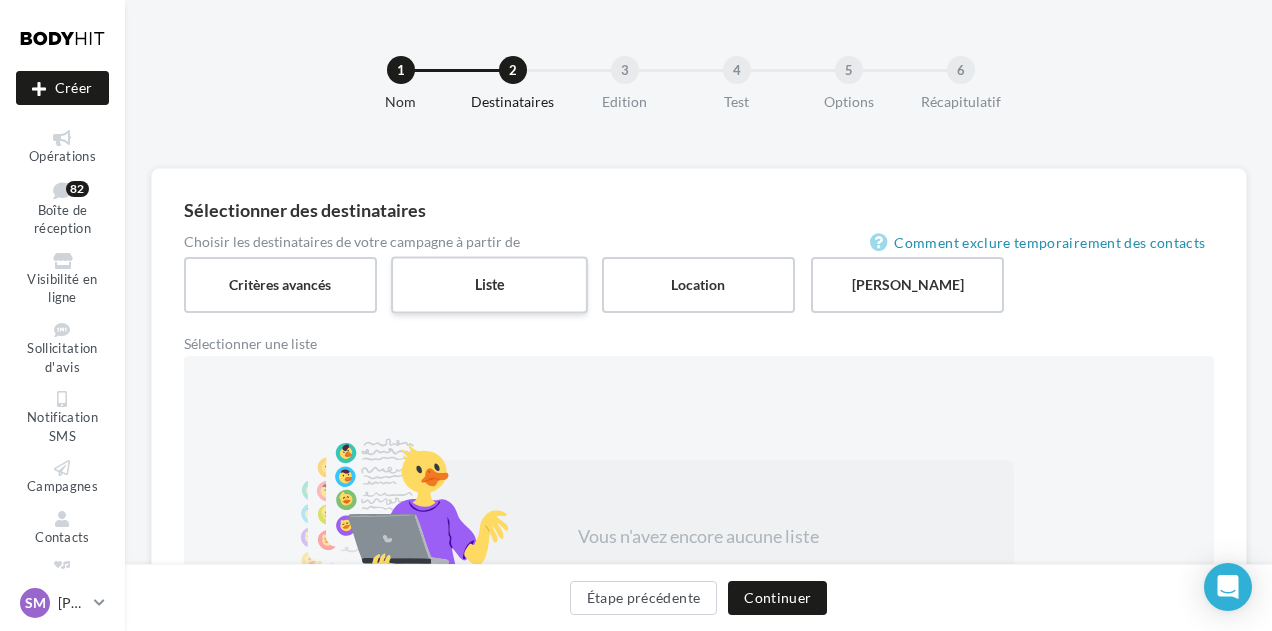click on "Liste" at bounding box center [489, 284] 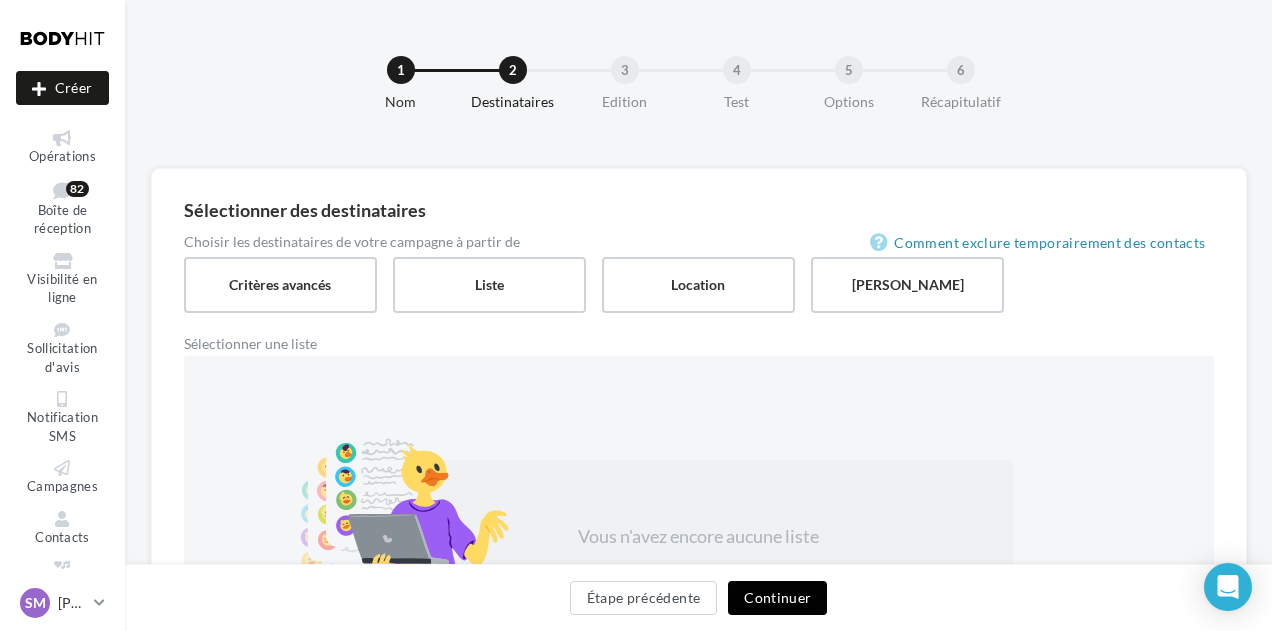 click on "Continuer" at bounding box center (777, 598) 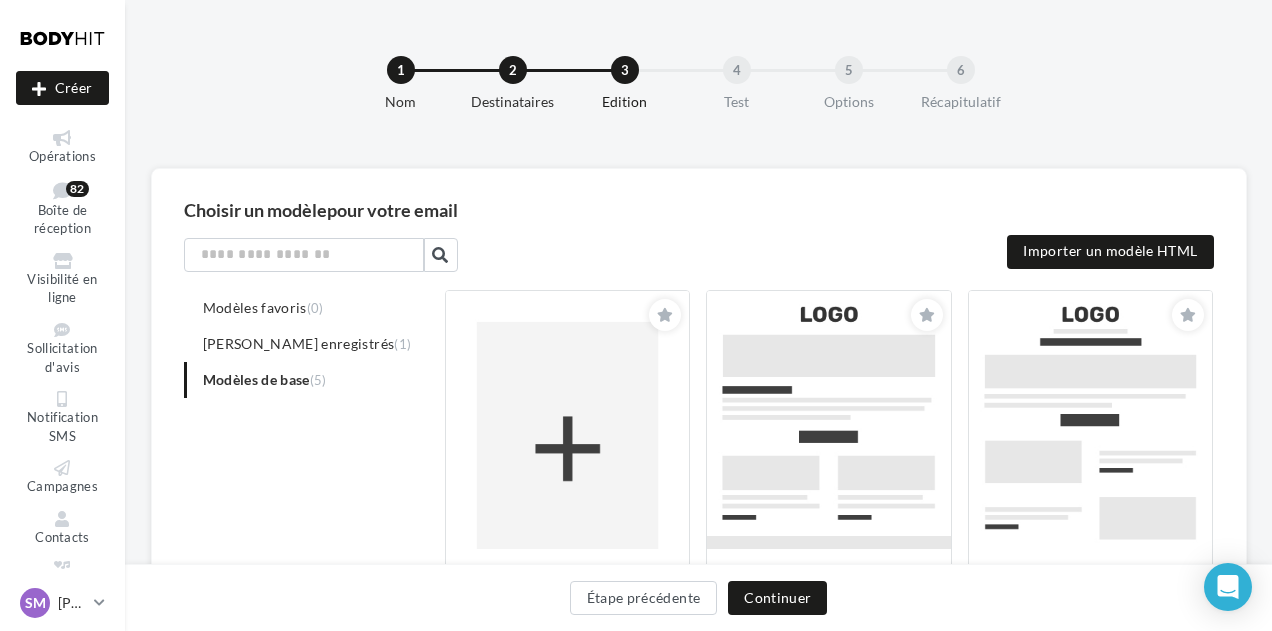 scroll, scrollTop: 38, scrollLeft: 0, axis: vertical 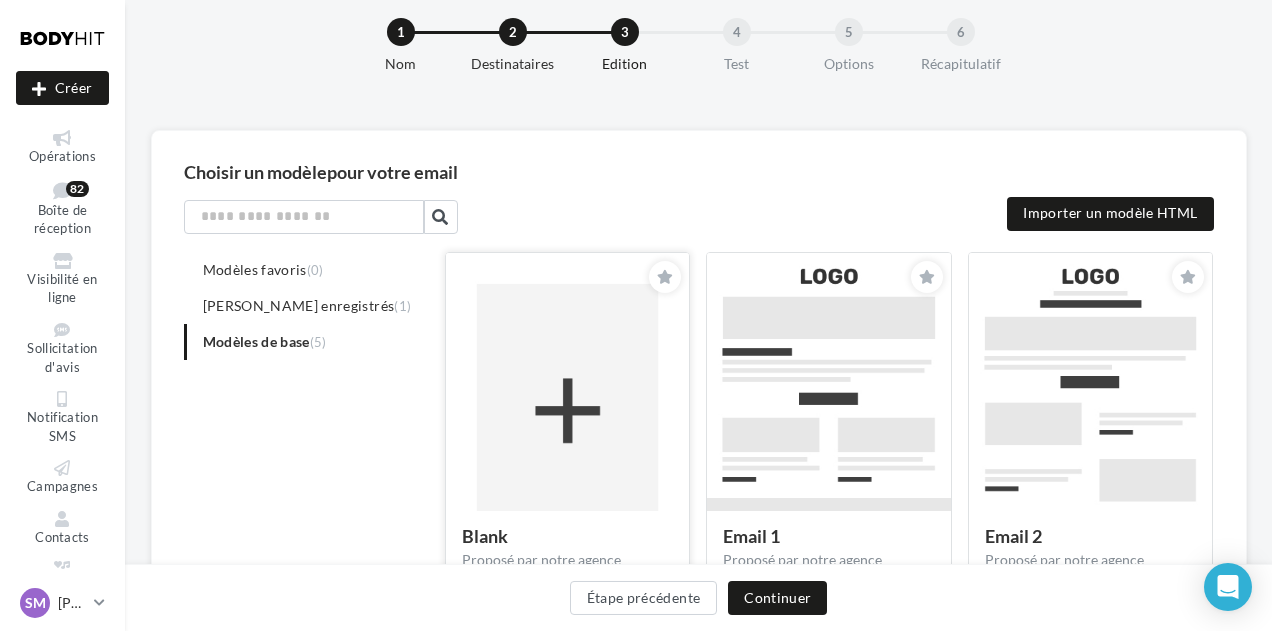 click 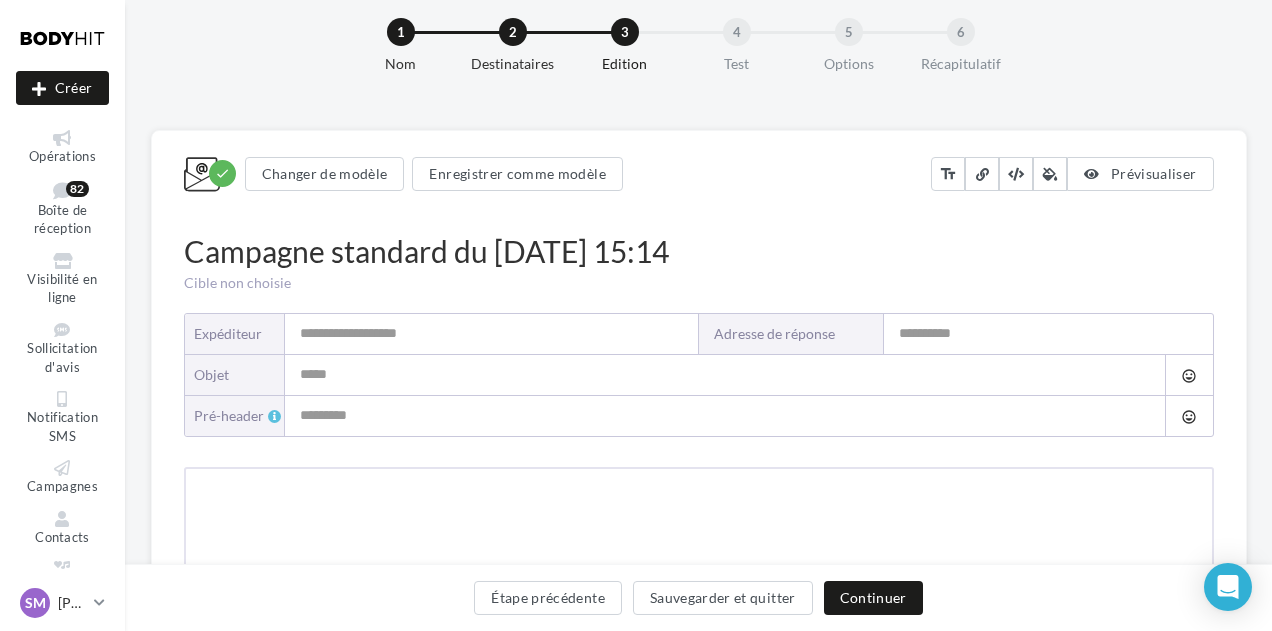 scroll, scrollTop: 0, scrollLeft: 0, axis: both 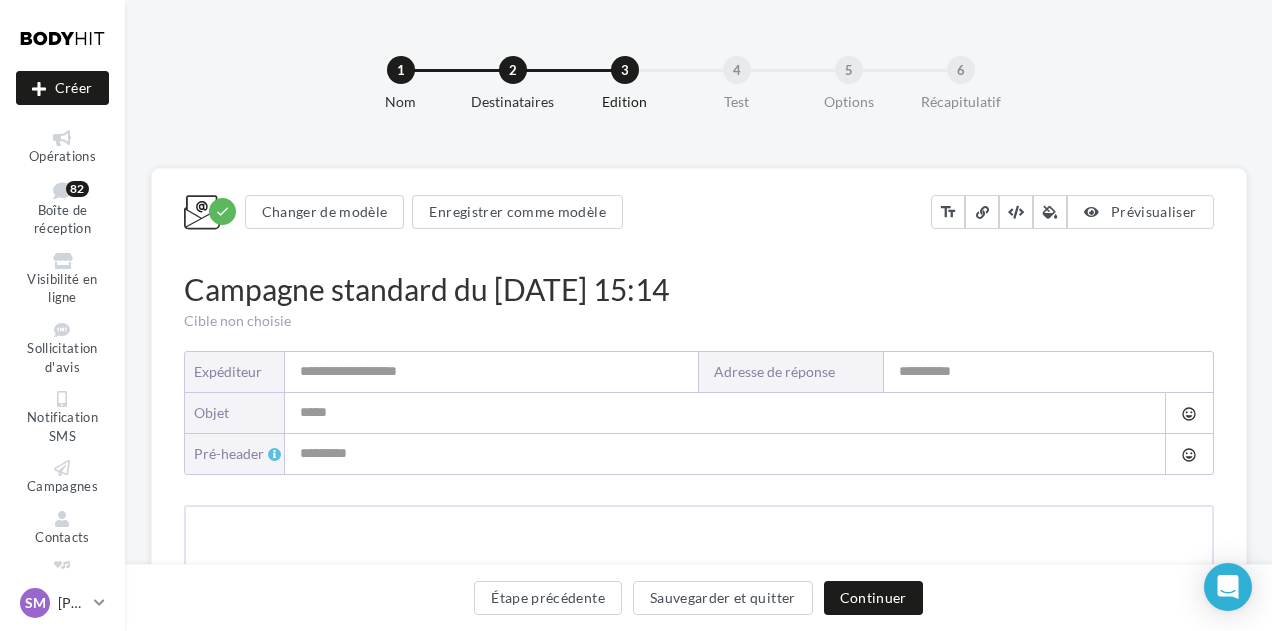 type on "**********" 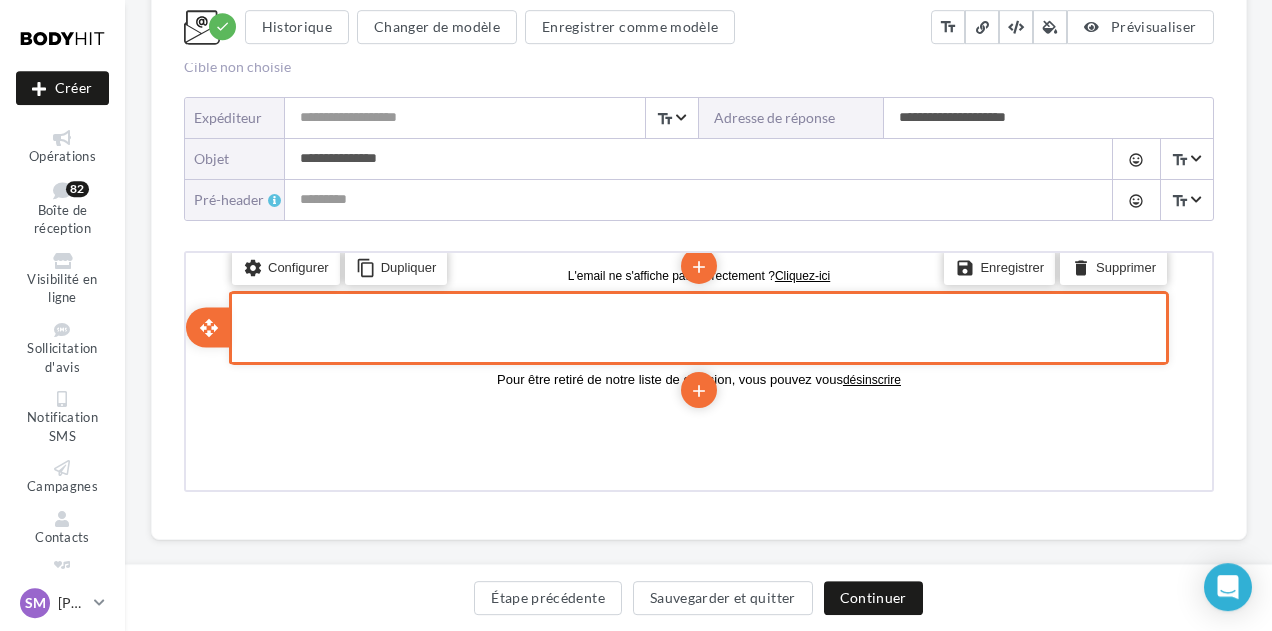 scroll, scrollTop: 278, scrollLeft: 0, axis: vertical 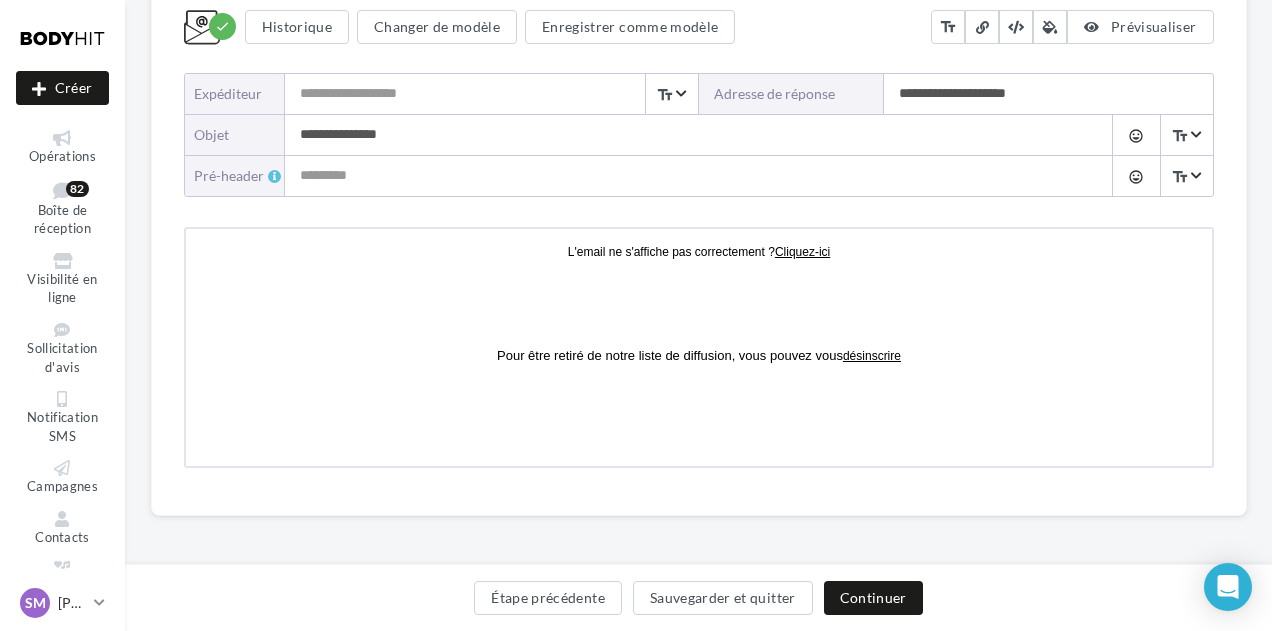 click on "Expéditeur" at bounding box center (491, 94) 